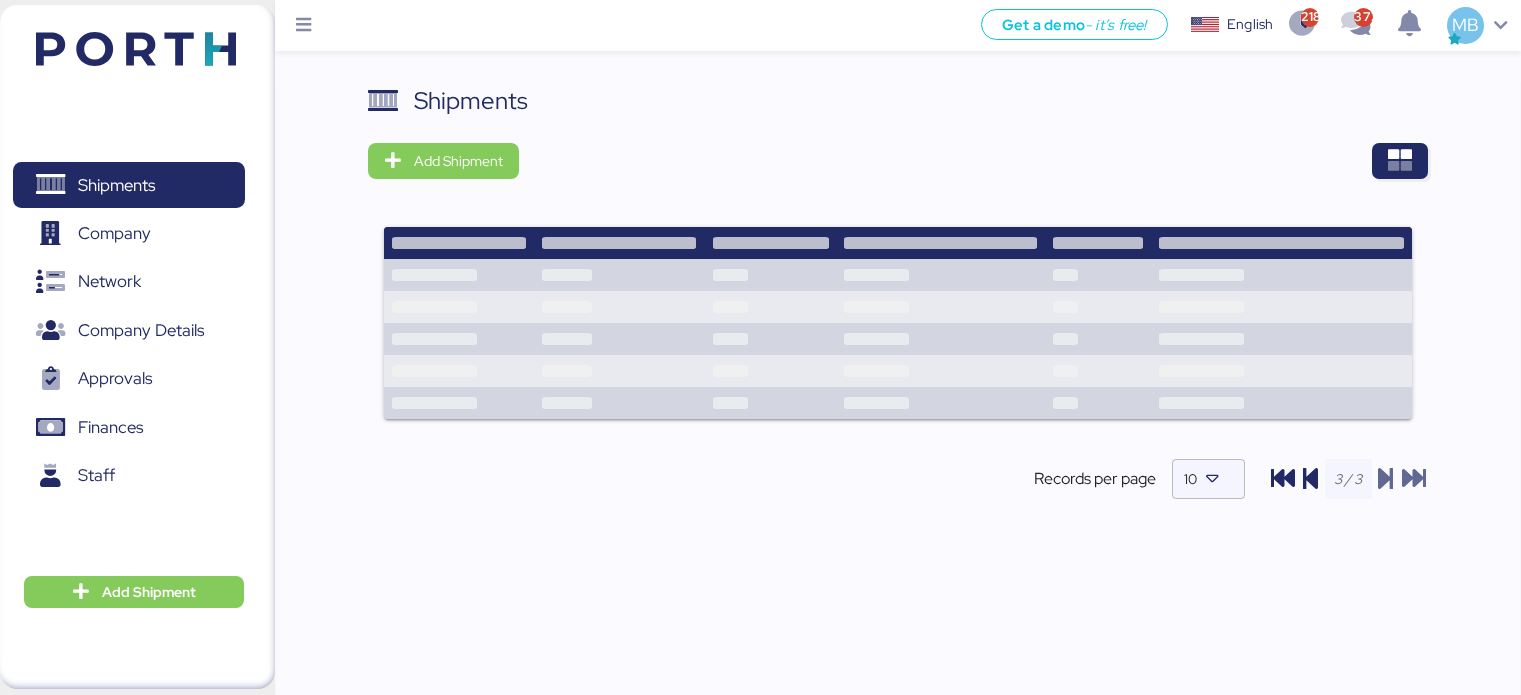 scroll, scrollTop: 0, scrollLeft: 0, axis: both 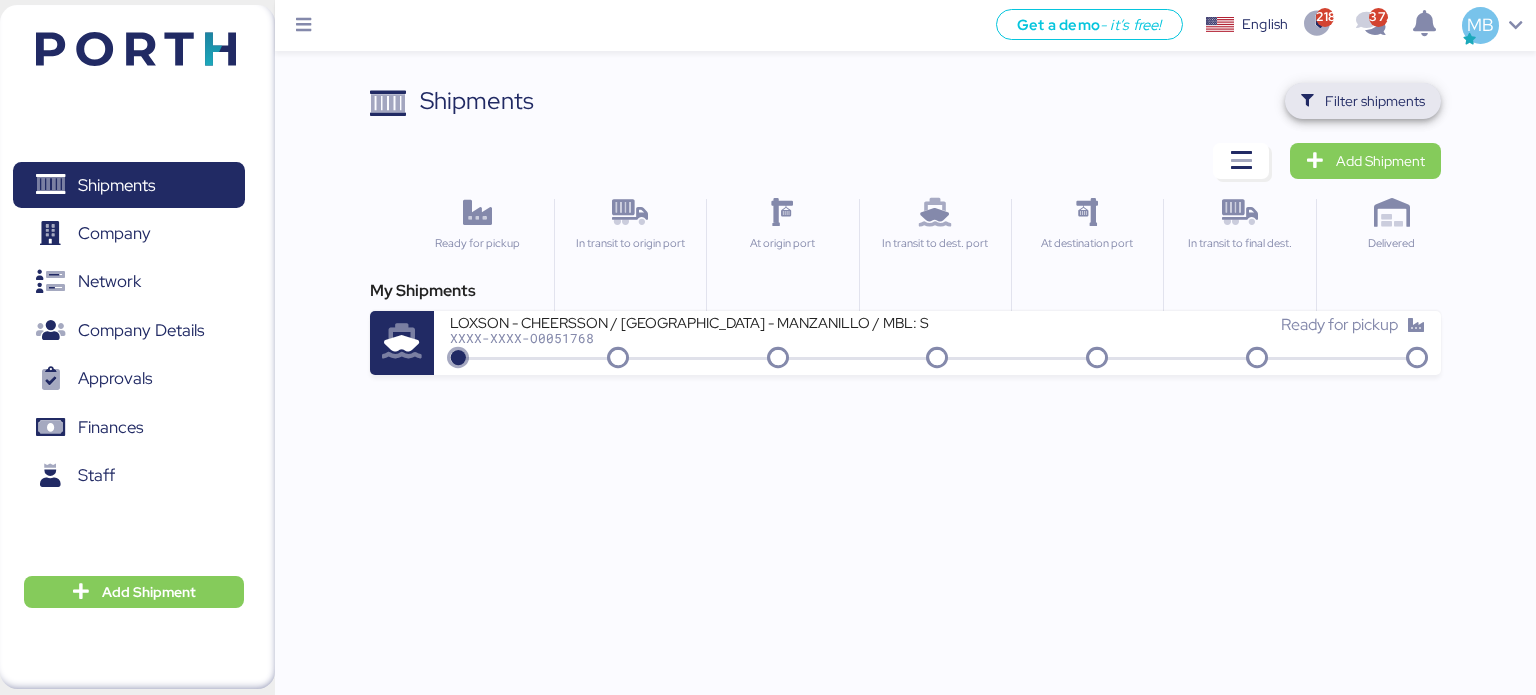 click on "Filter shipments" at bounding box center (1375, 101) 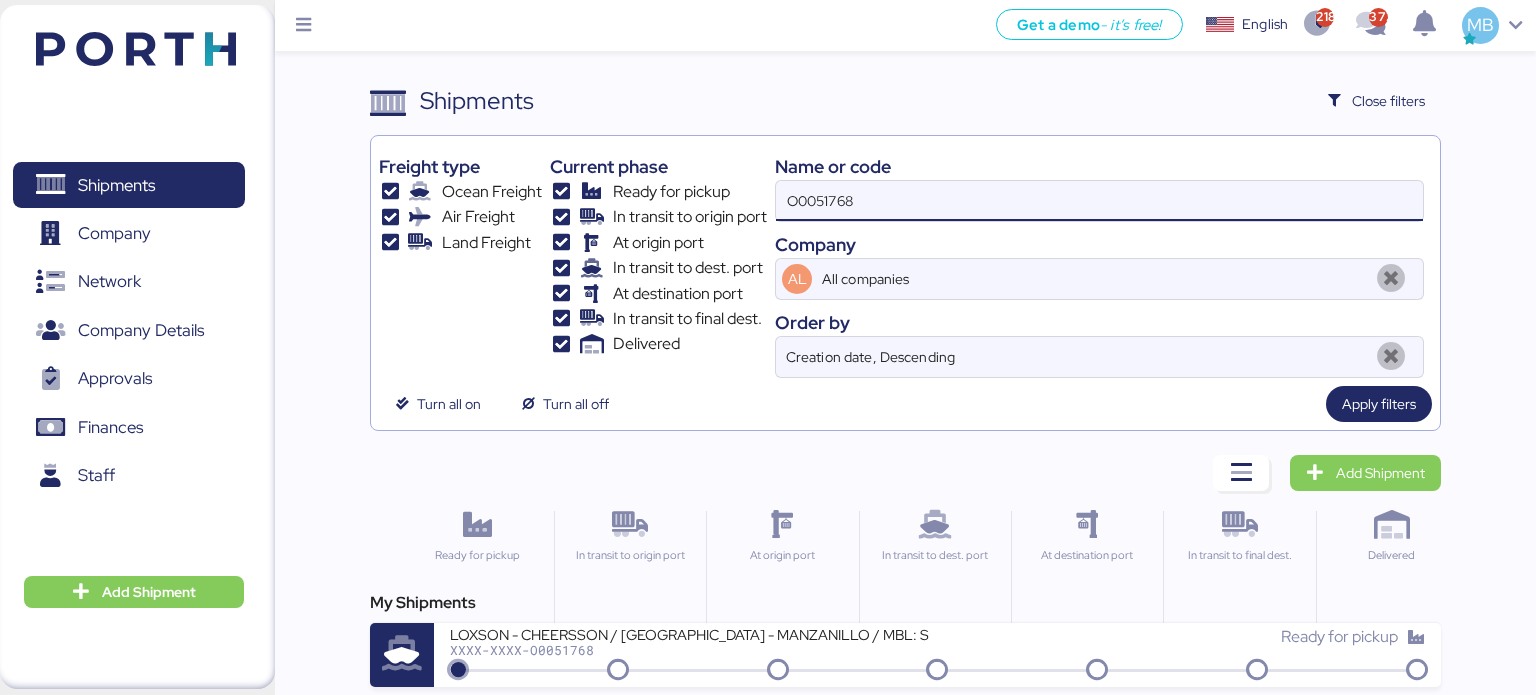 drag, startPoint x: 972, startPoint y: 198, endPoint x: 753, endPoint y: 200, distance: 219.00912 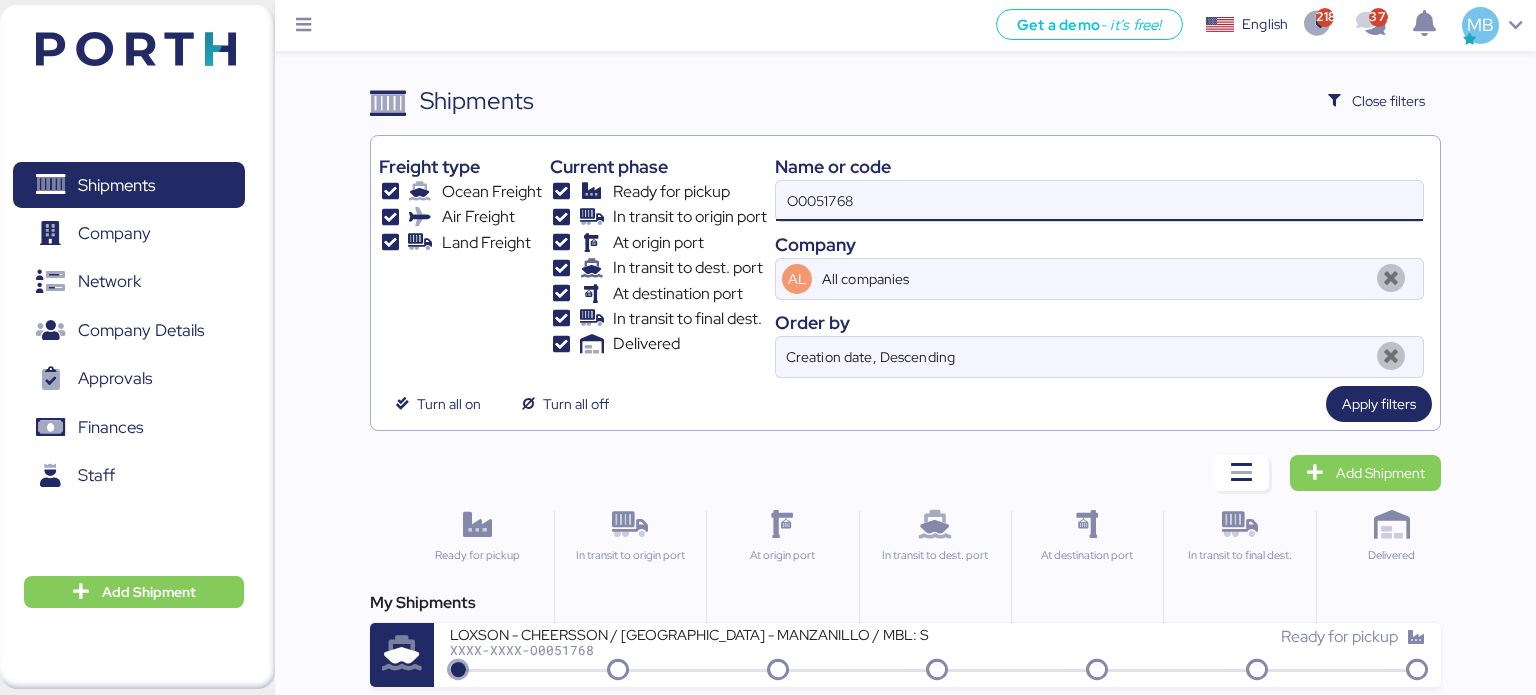 click on "Freight type   Ocean Freight   Air Freight   Land Freight Current phase   Ready for pickup   In transit to origin port   At origin port   In transit to dest. port   At destination port   In transit to final dest.   Delivered Name or code O0051768 Company AL All companies   Order by Creation date, Descending" at bounding box center (906, 261) 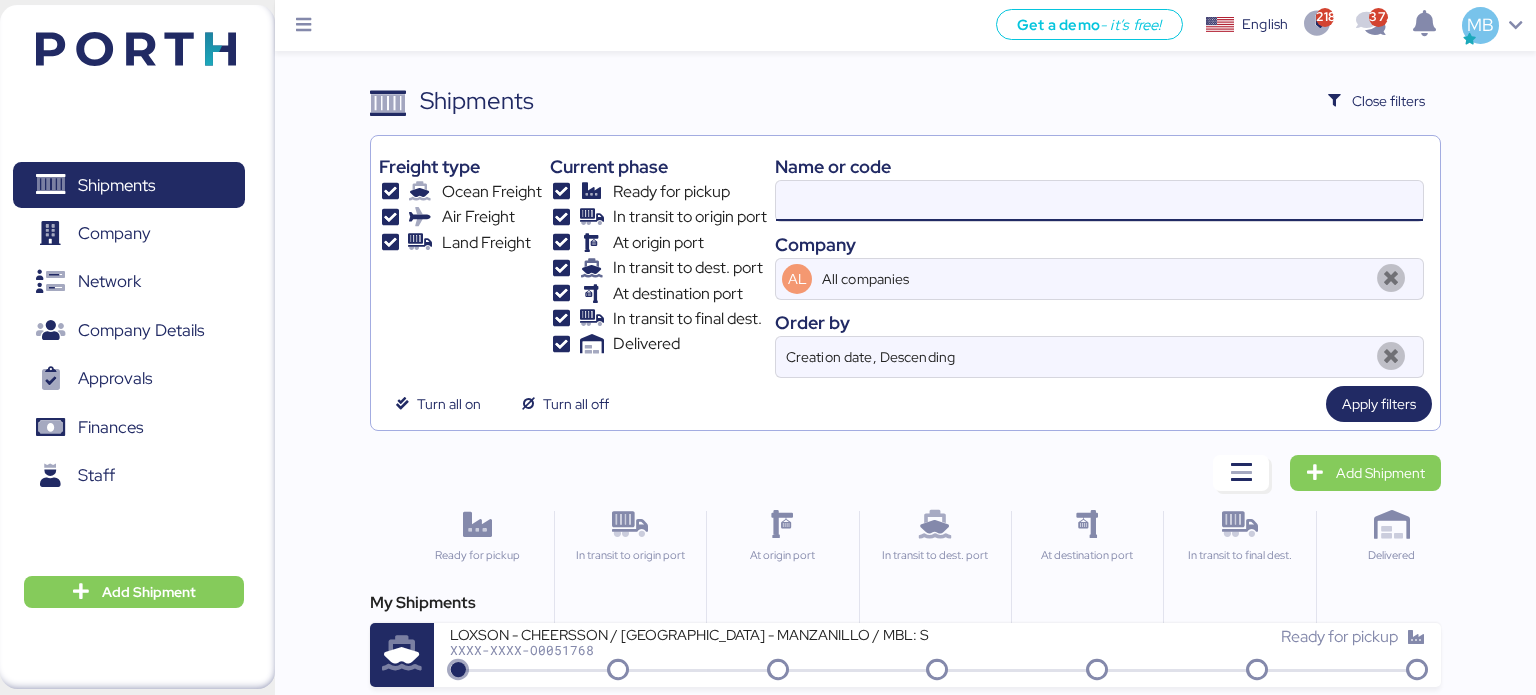 paste on "O0050749" 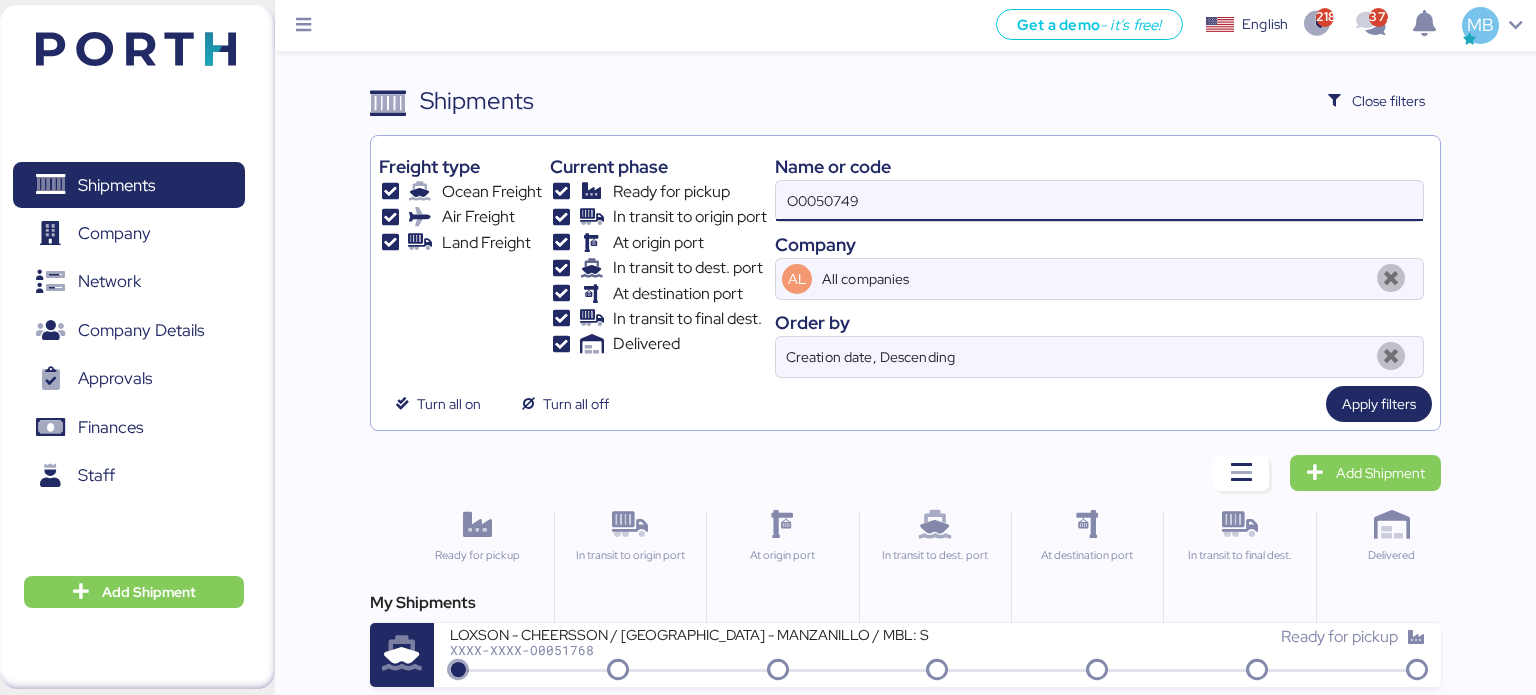 type on "O0050749" 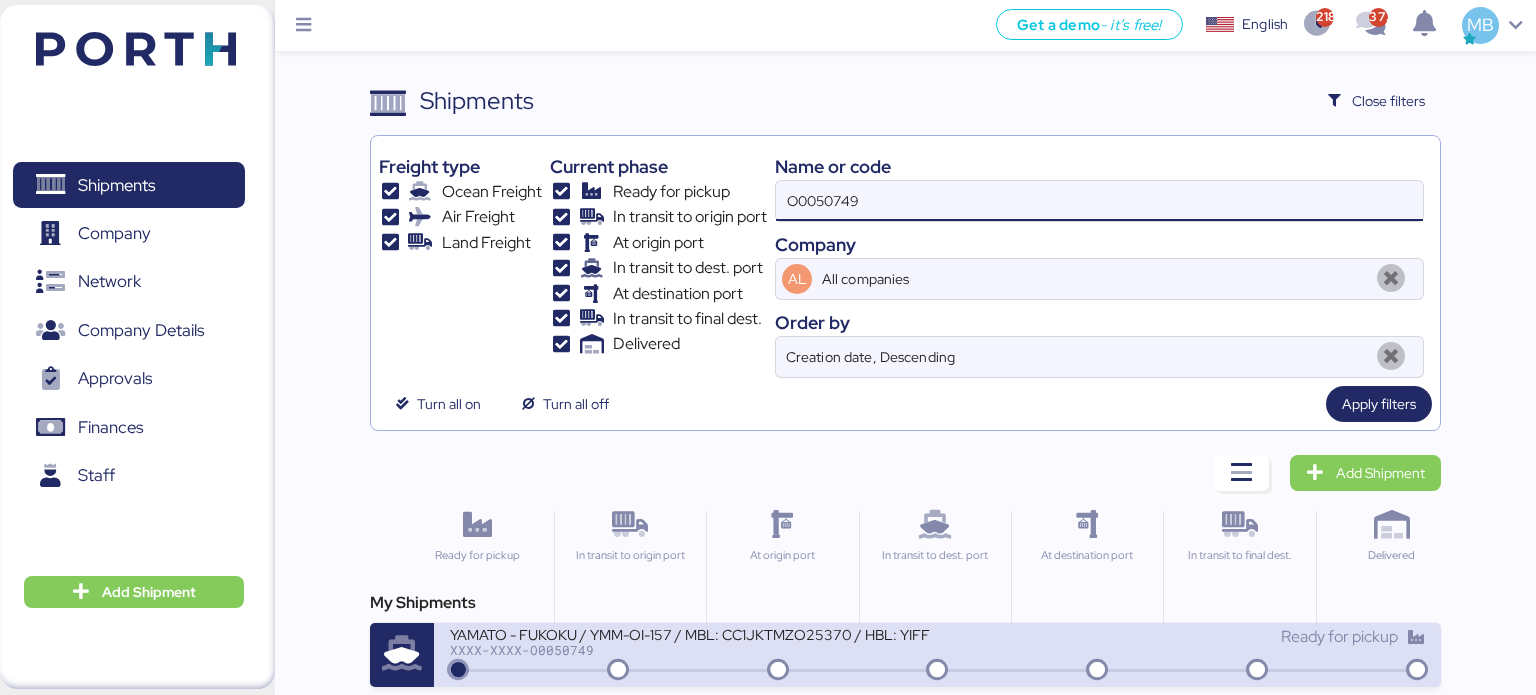 click on "XXXX-XXXX-O0050749" at bounding box center (690, 650) 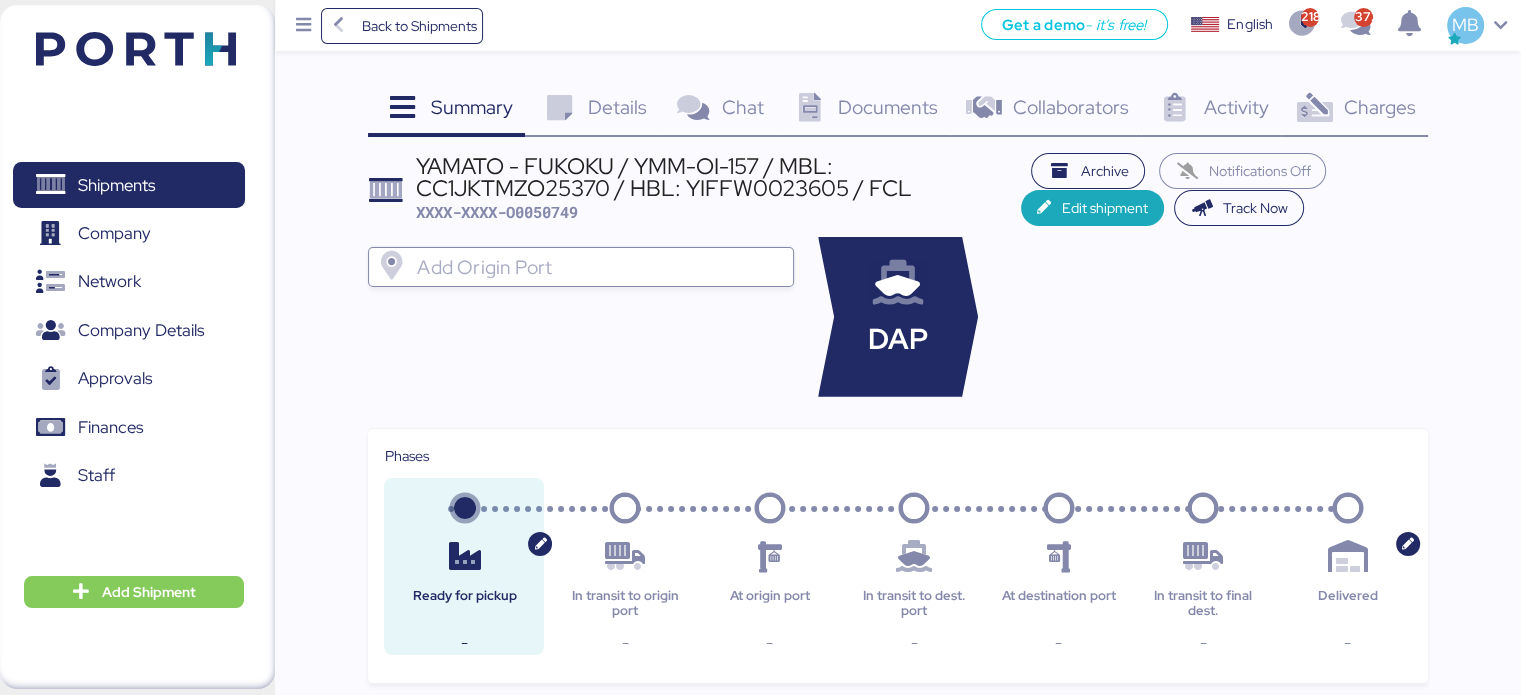 click on "Charges" at bounding box center [1379, 107] 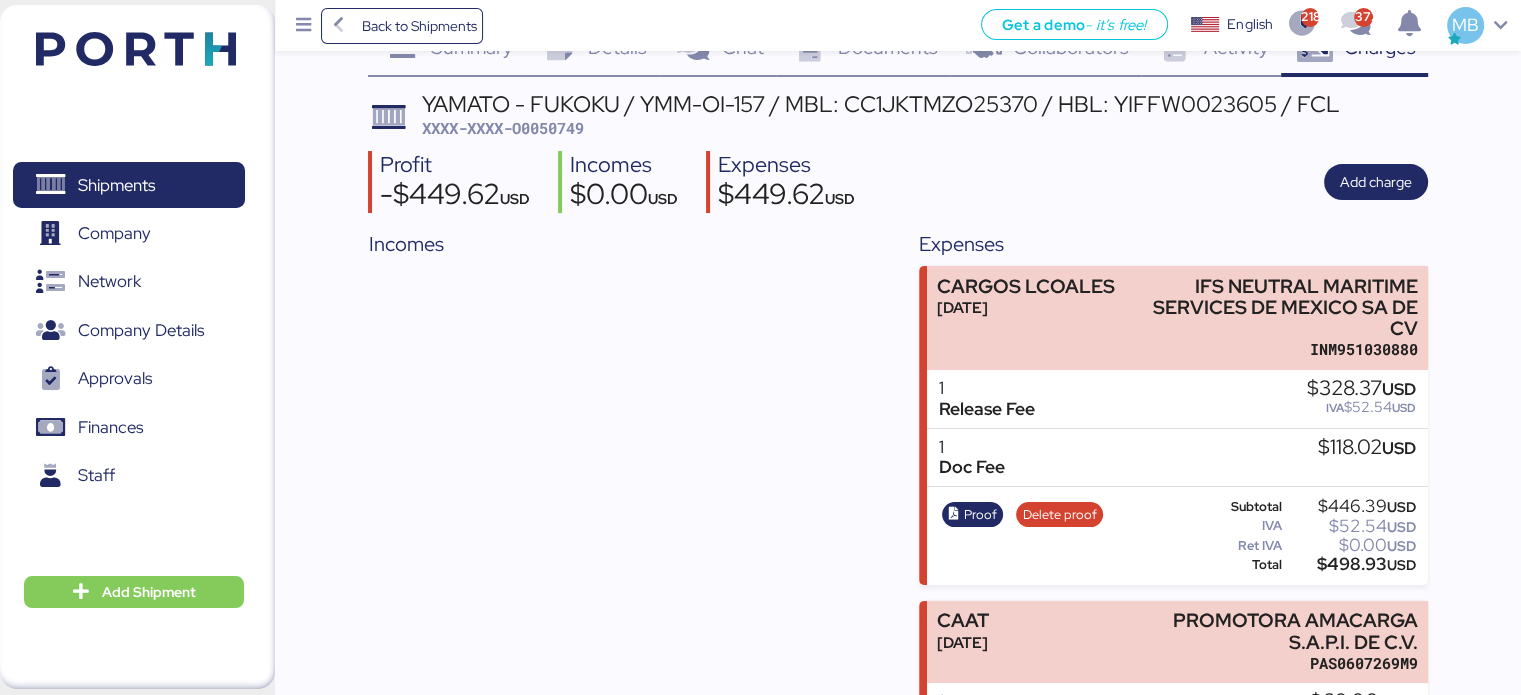 scroll, scrollTop: 0, scrollLeft: 0, axis: both 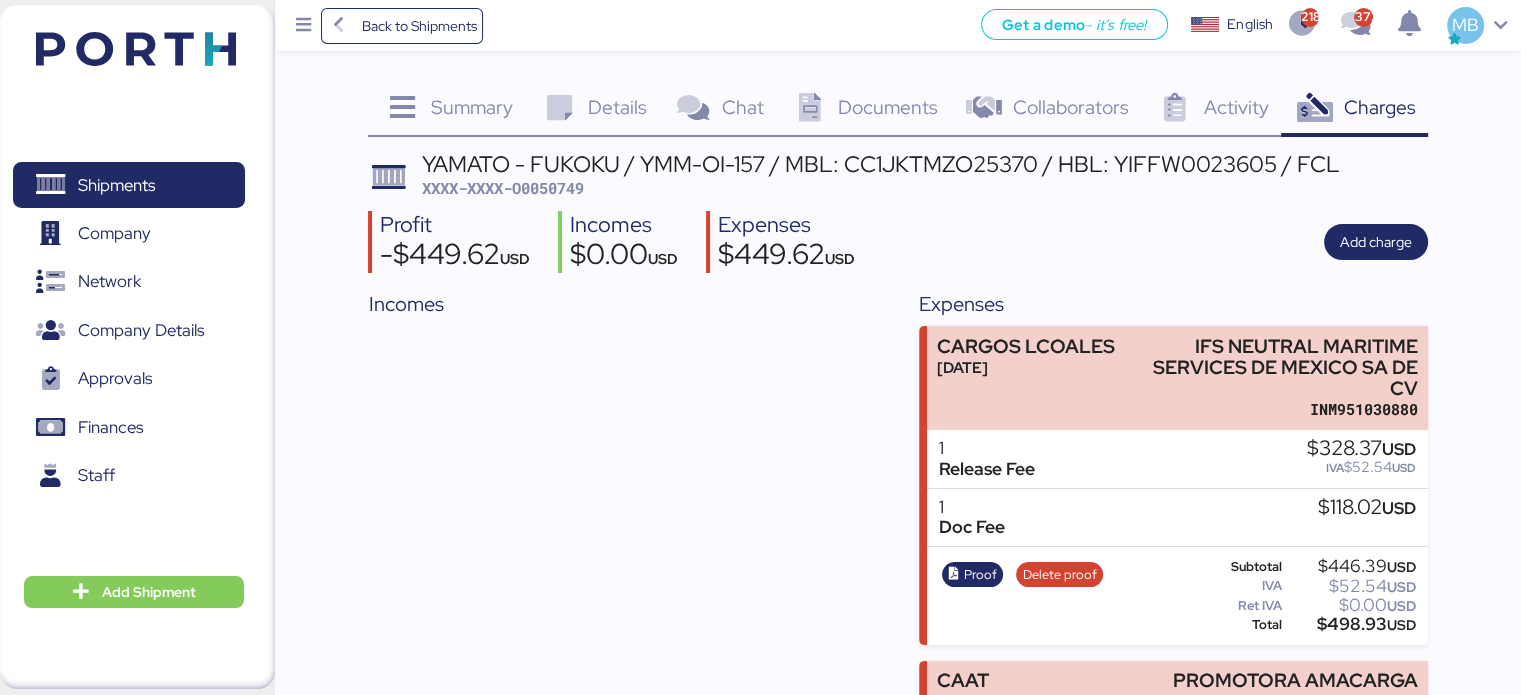 click on "Summary" at bounding box center [472, 107] 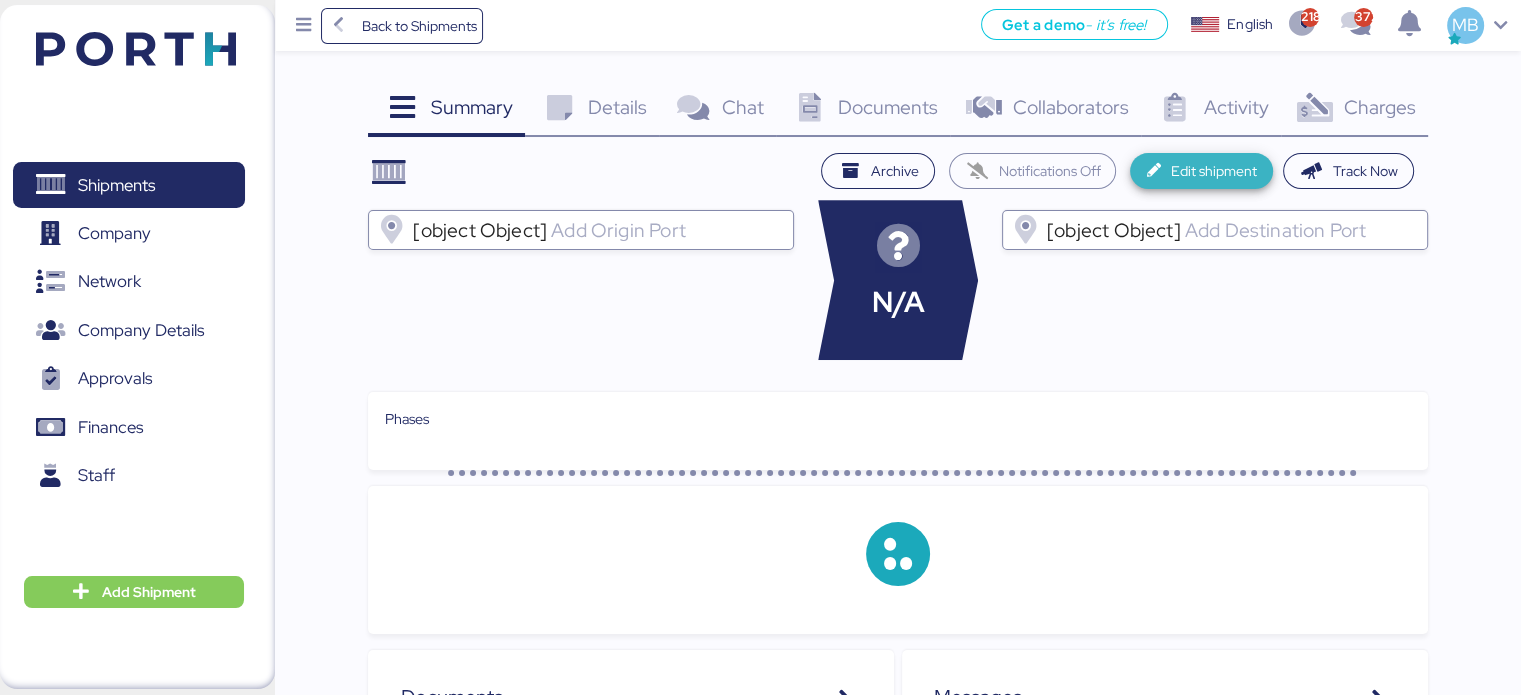 click on "Edit shipment" at bounding box center (1214, 171) 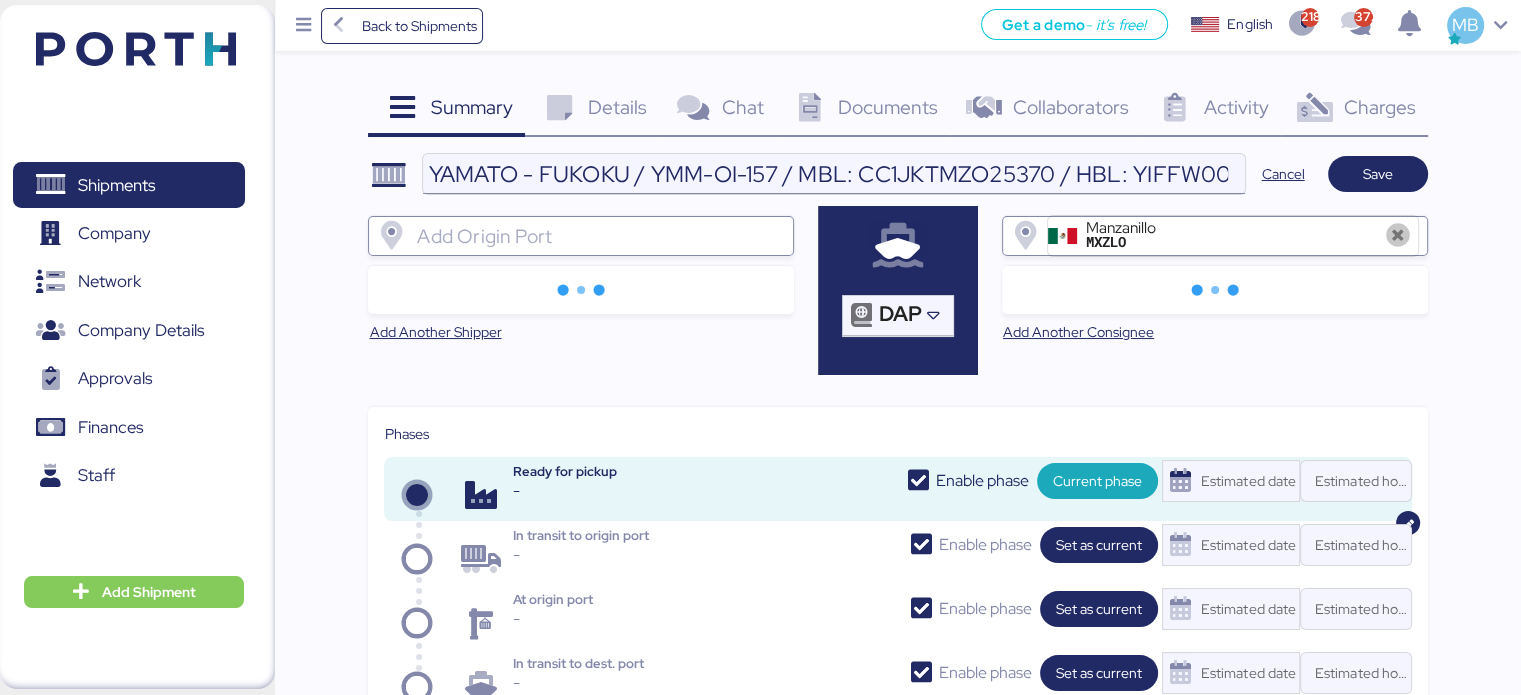 click on "YAMATO - FUKOKU / YMM-OI-157 / MBL: CC1JKTMZO25370 / HBL: YIFFW0023605 / FCL" at bounding box center [833, 174] 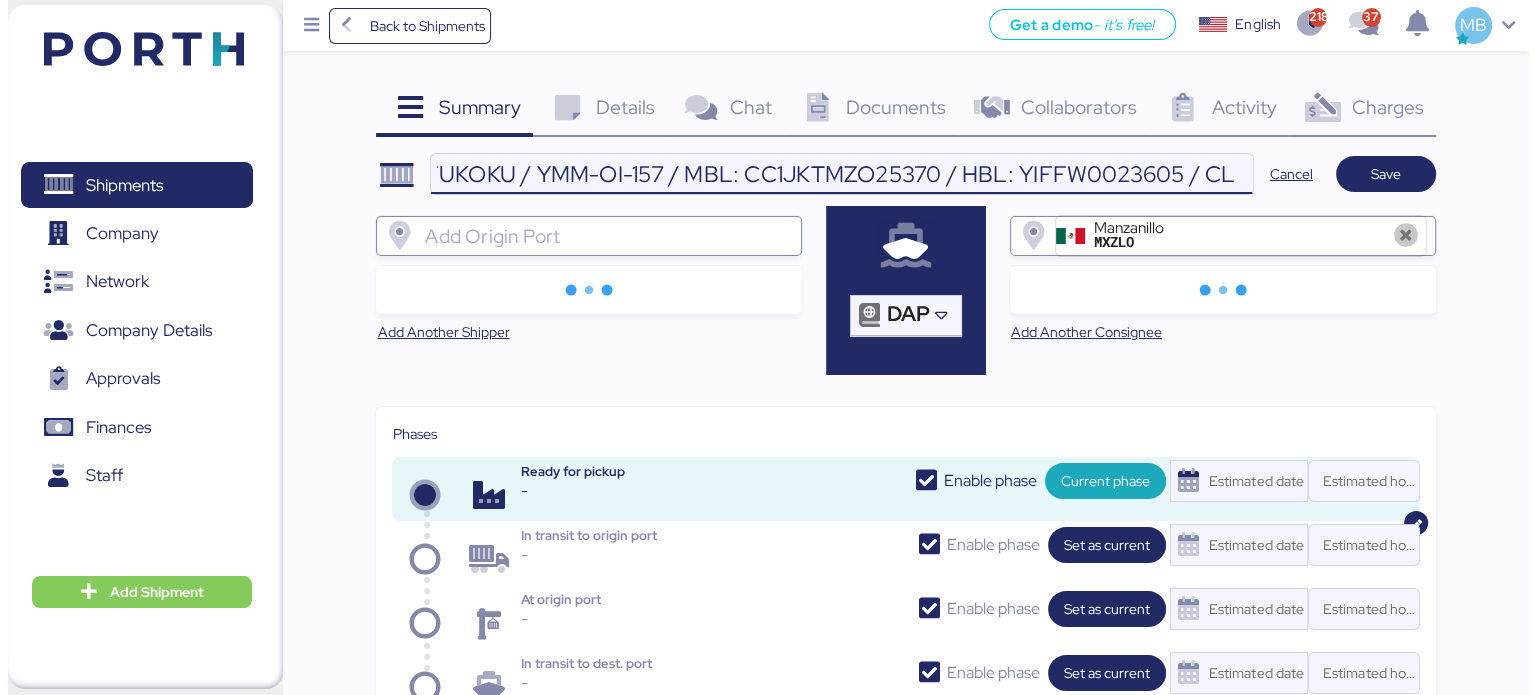 scroll, scrollTop: 0, scrollLeft: 123, axis: horizontal 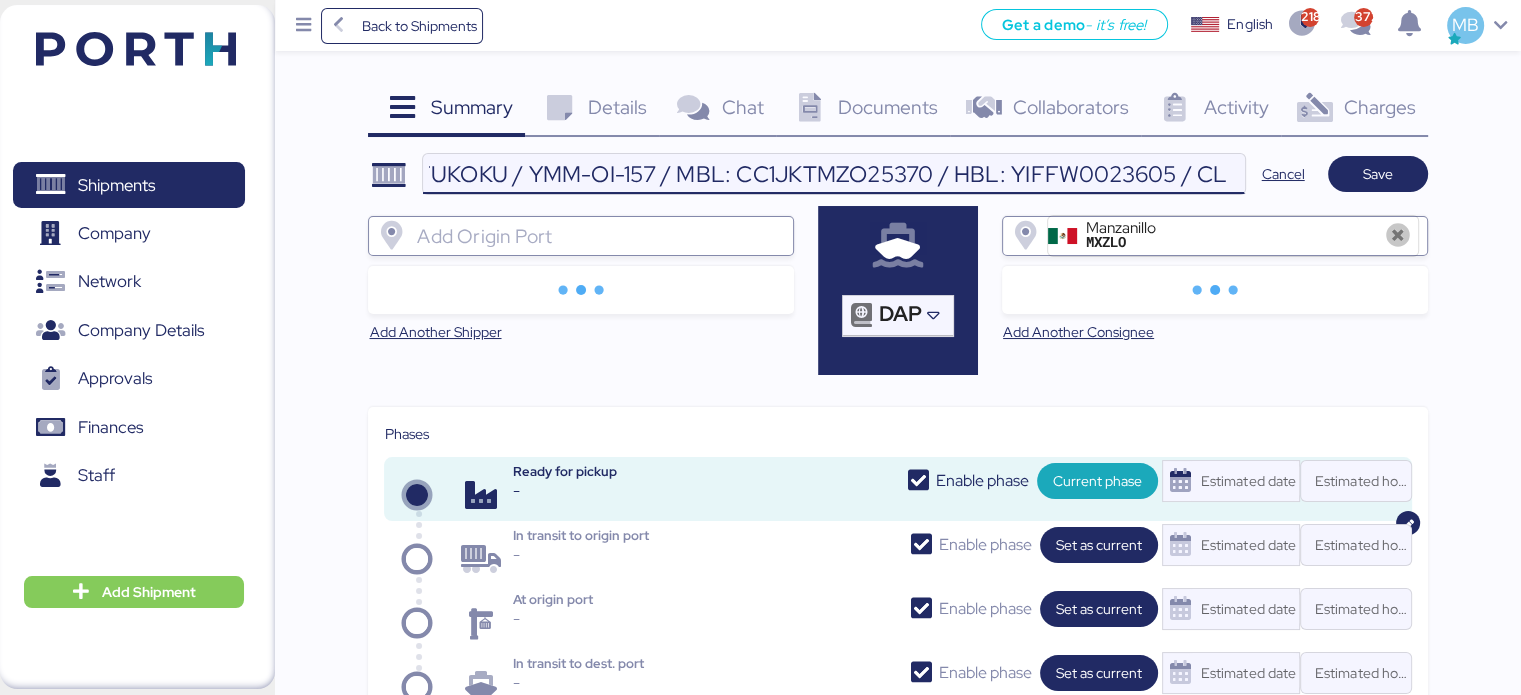 type on "YAMATO - FUKOKU / YMM-OI-157 / MBL: CC1JKTMZO25370 / HBL: YIFFW0023605 / LCL" 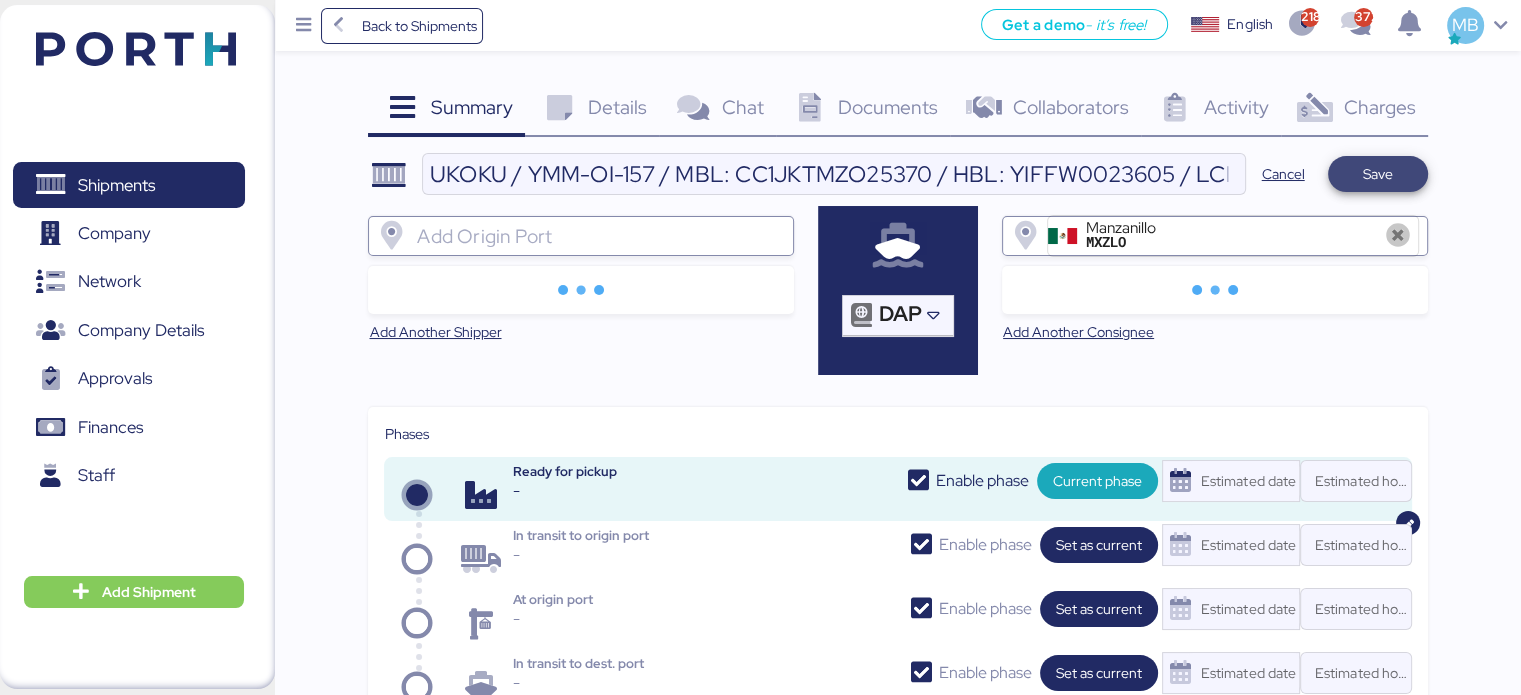 click on "Save" at bounding box center [1378, 174] 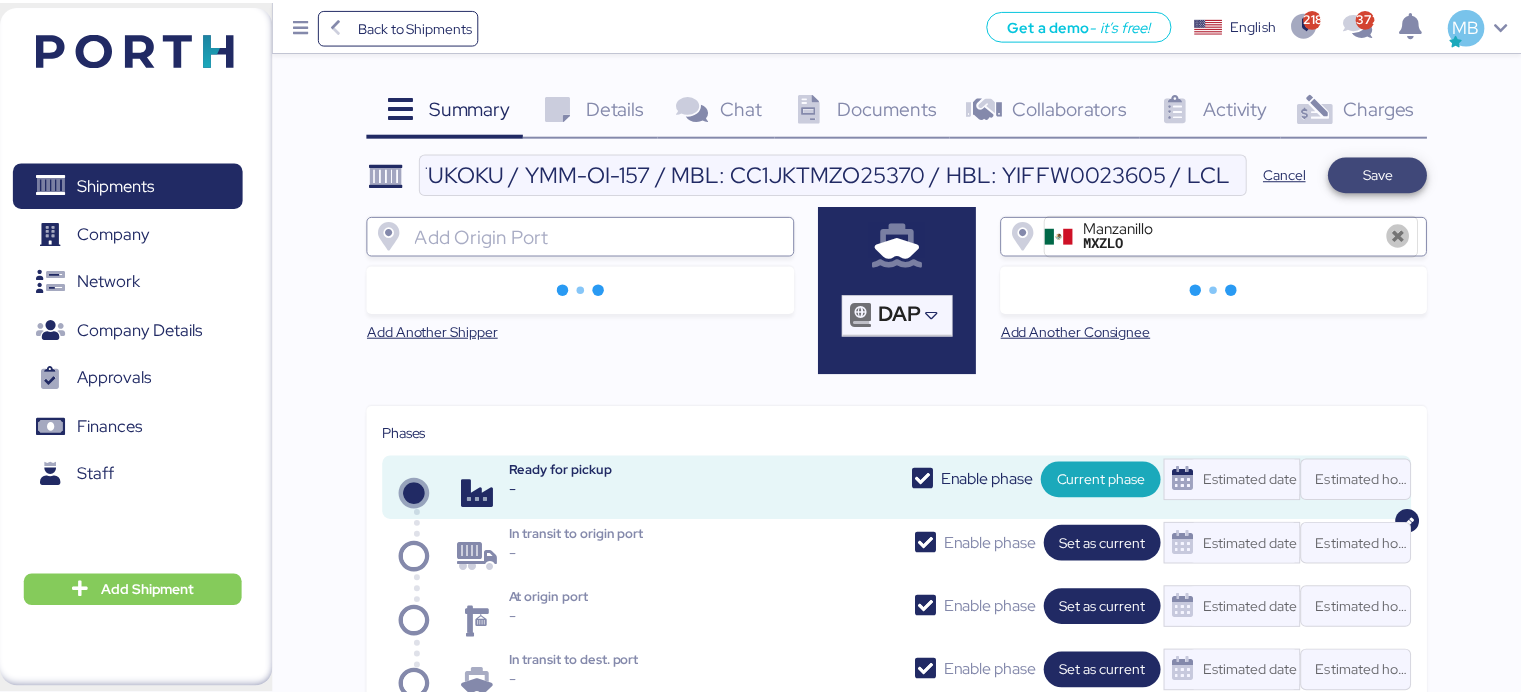 scroll, scrollTop: 0, scrollLeft: 0, axis: both 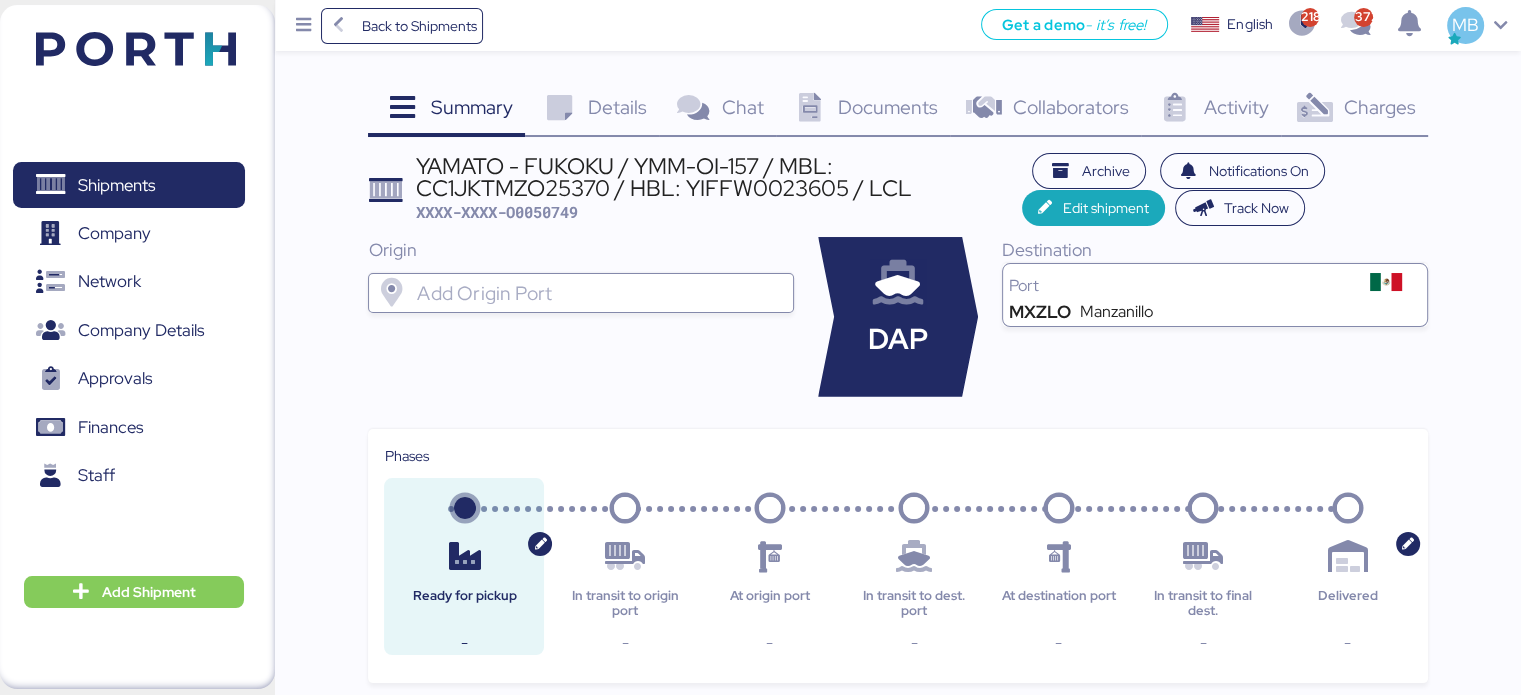 click on "Charges 0" at bounding box center [1354, 110] 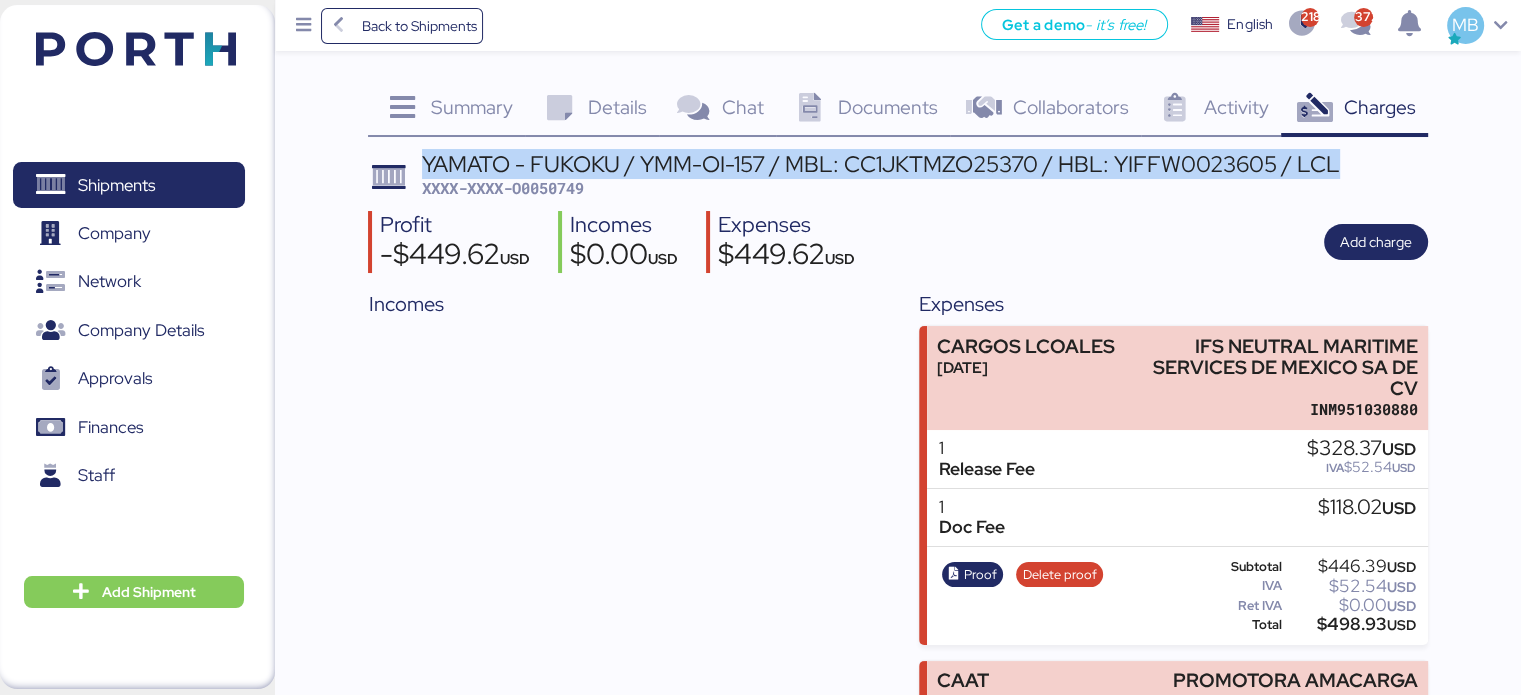 drag, startPoint x: 1351, startPoint y: 160, endPoint x: 725, endPoint y: 219, distance: 628.77423 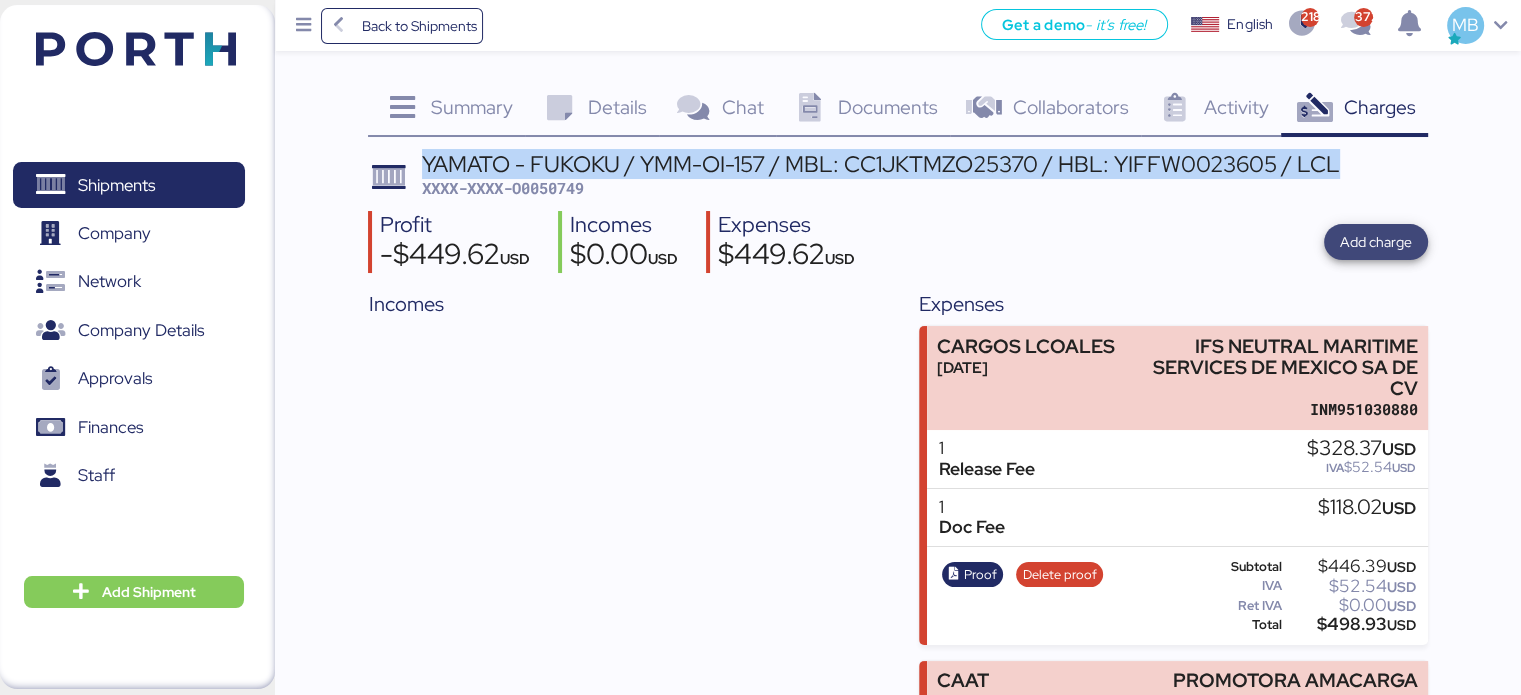 click on "Add charge" at bounding box center [1376, 242] 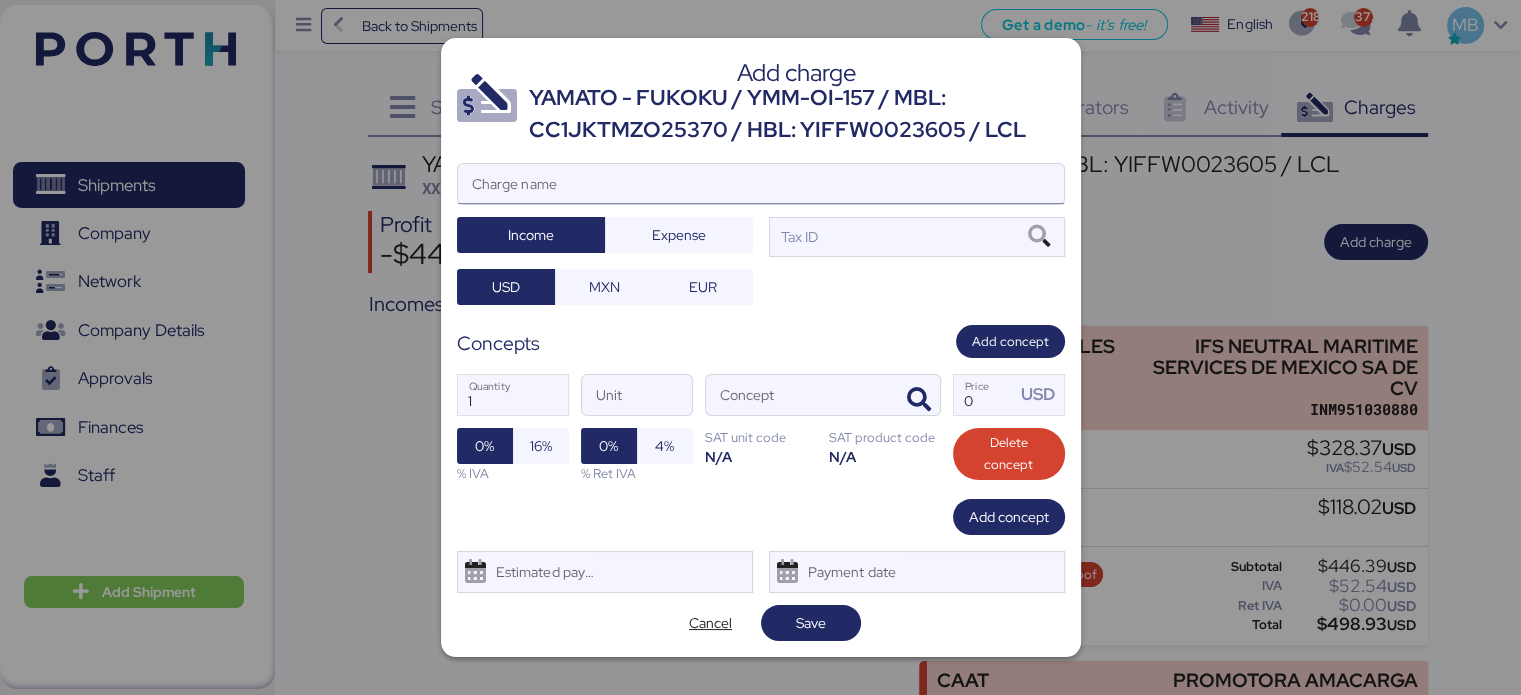 click on "Charge name" at bounding box center (761, 184) 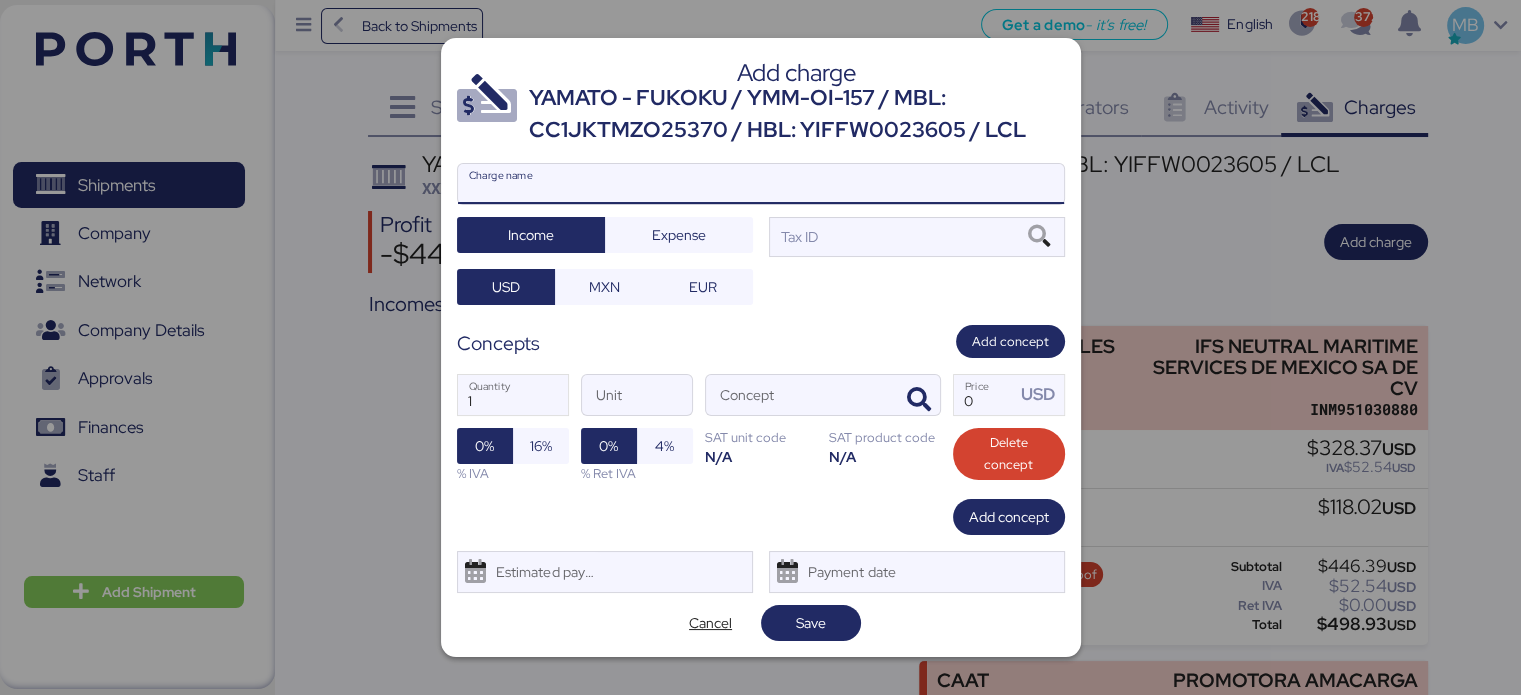 paste on "YAMATO - FUKOKU / YMM-OI-157 / MBL: CC1JKTMZO25370 / HBL: YIFFW0023605 / LCL" 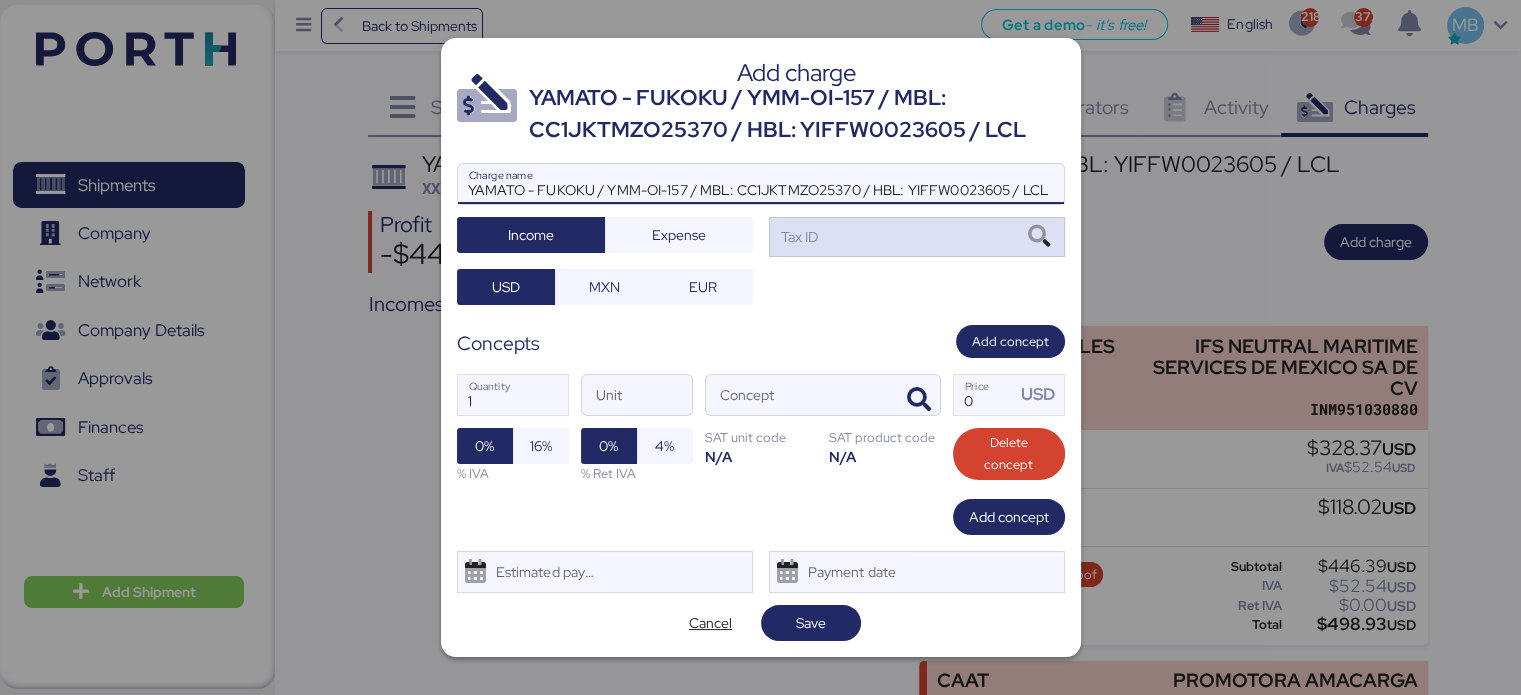 type on "YAMATO - FUKOKU / YMM-OI-157 / MBL: CC1JKTMZO25370 / HBL: YIFFW0023605 / LCL" 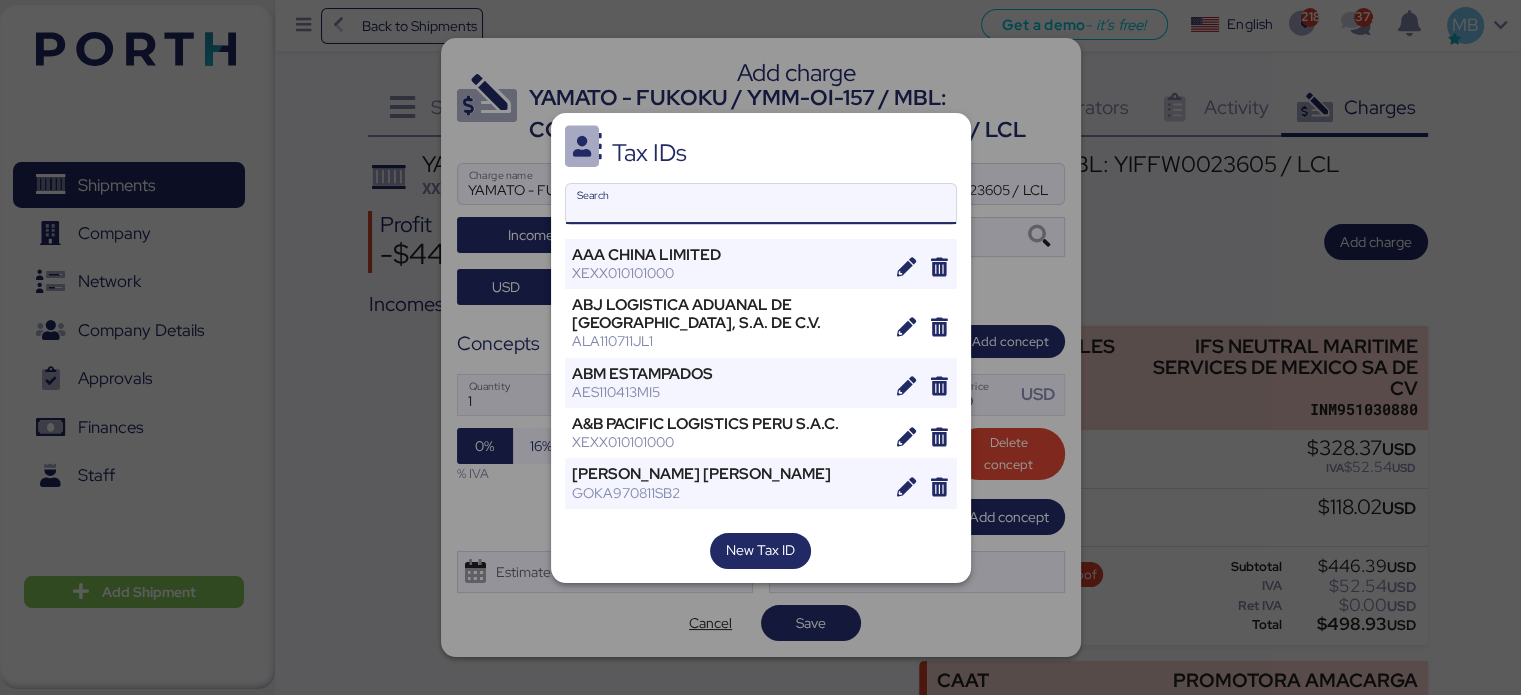 click on "Search" at bounding box center [761, 204] 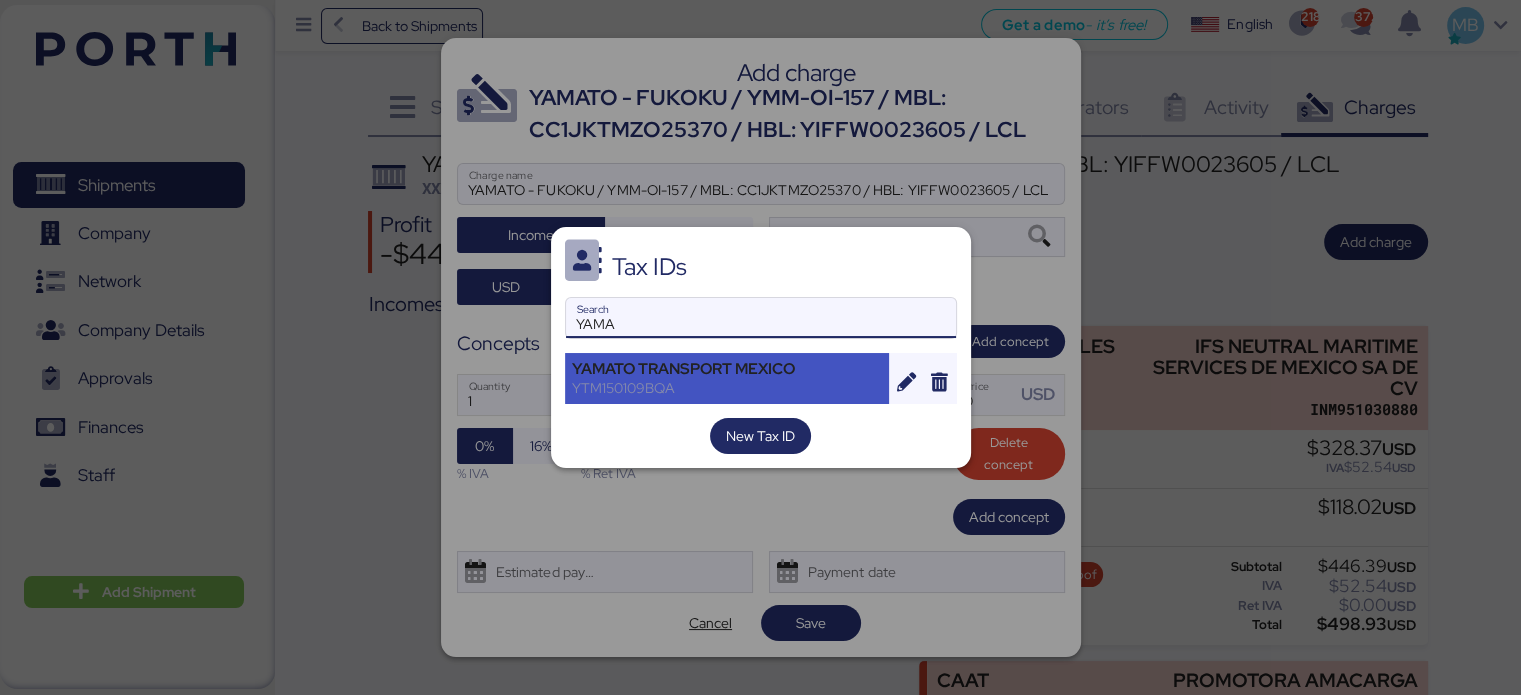 type on "YAMA" 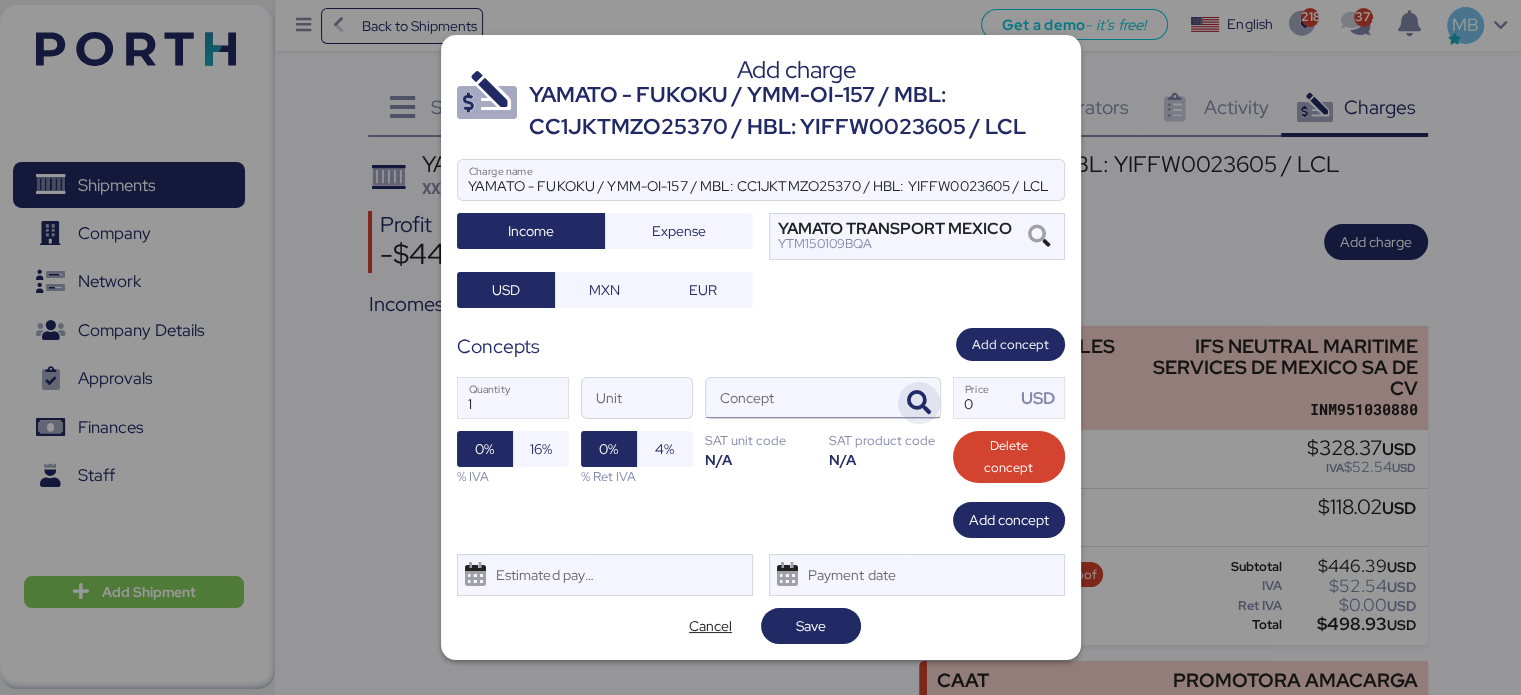 click at bounding box center (919, 403) 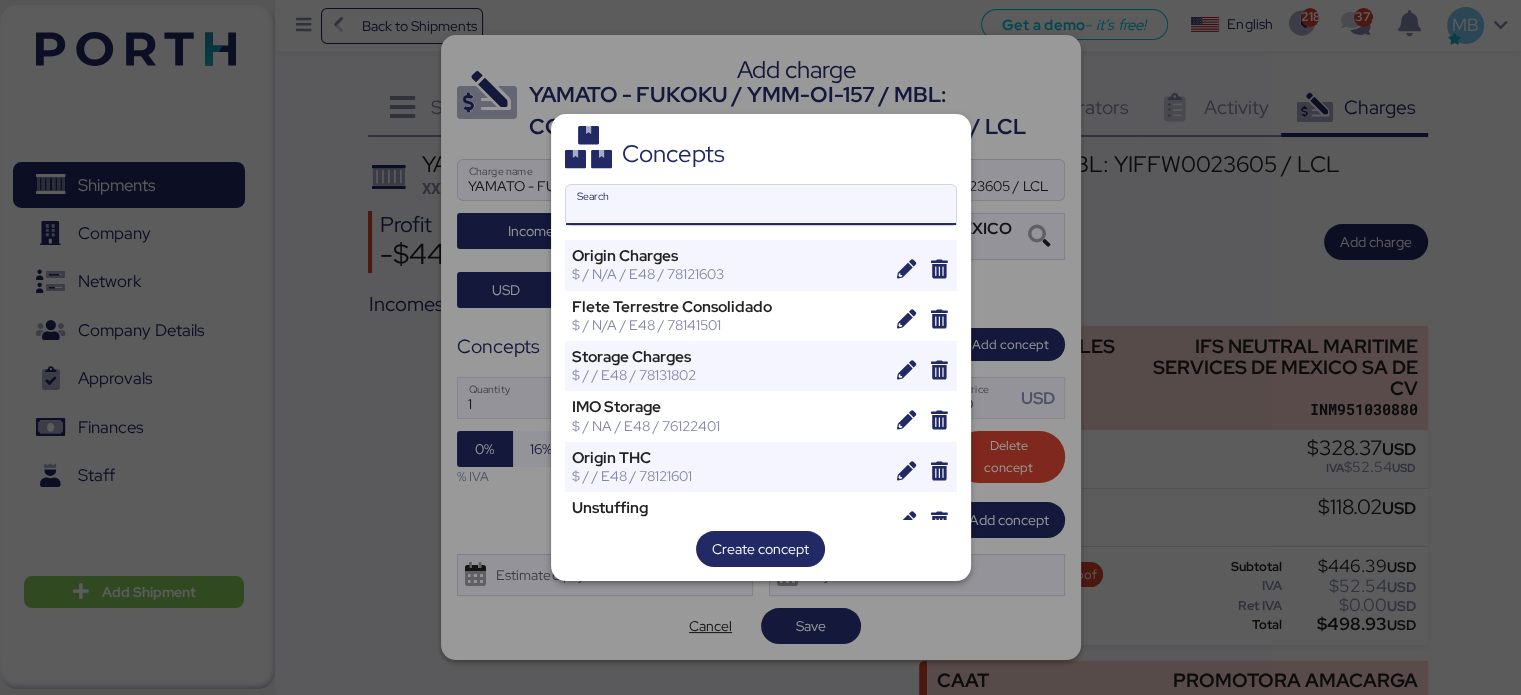 click on "Search" at bounding box center (761, 205) 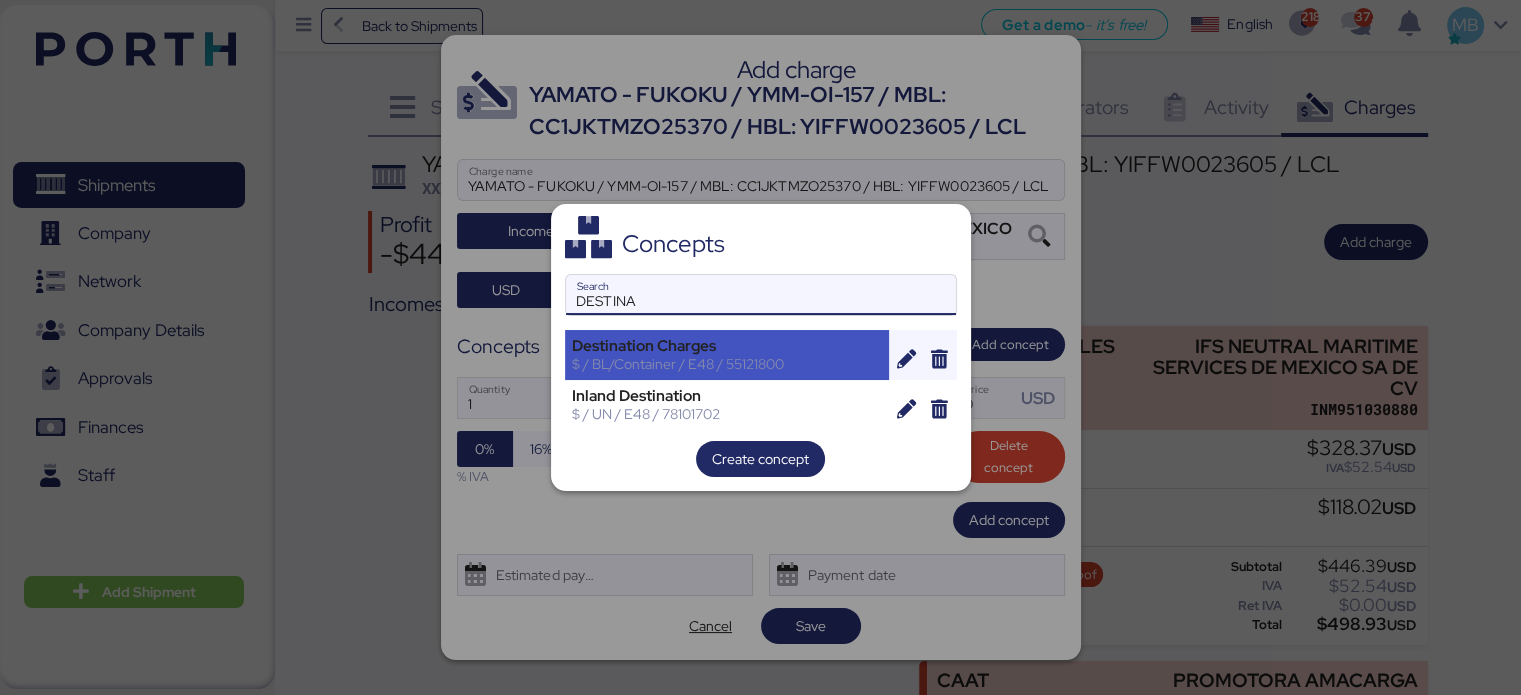 type on "DESTINA" 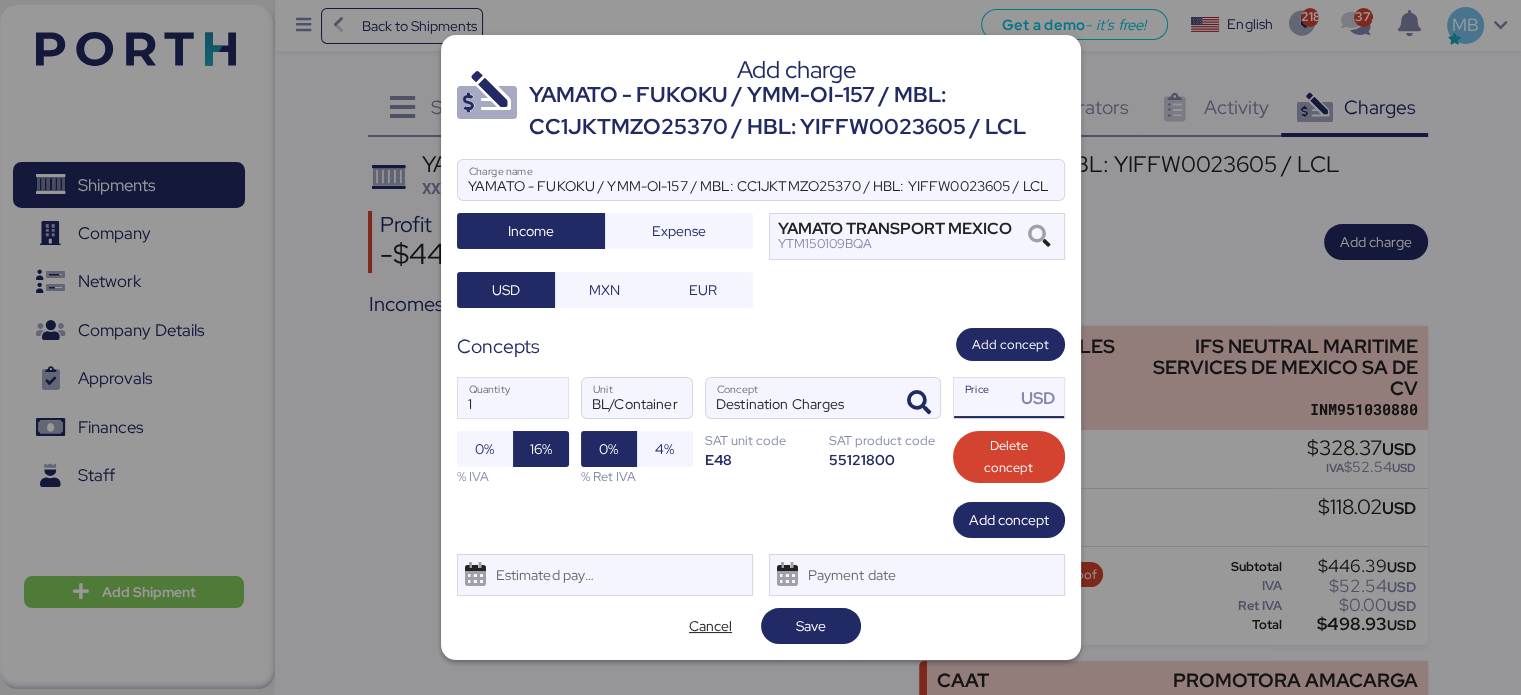 click on "Price USD" at bounding box center [985, 398] 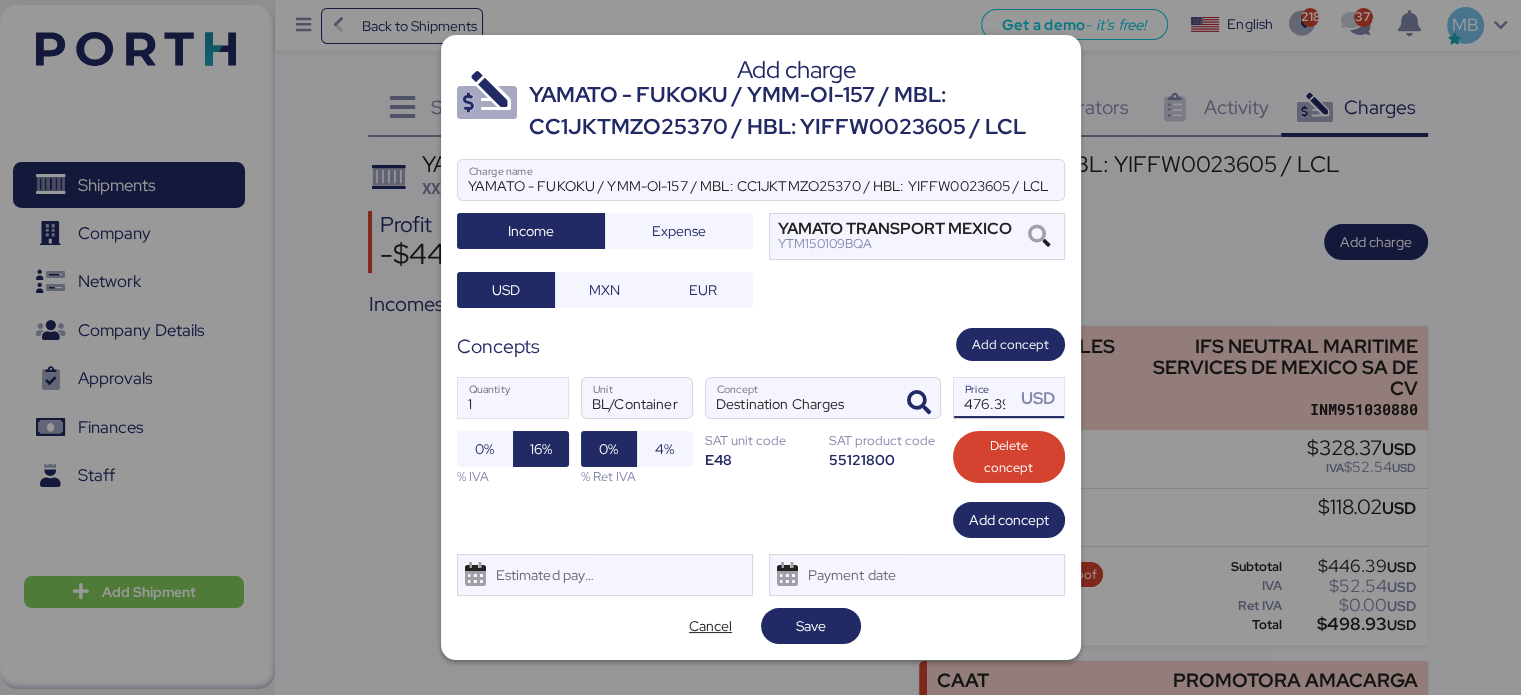 scroll, scrollTop: 0, scrollLeft: 4, axis: horizontal 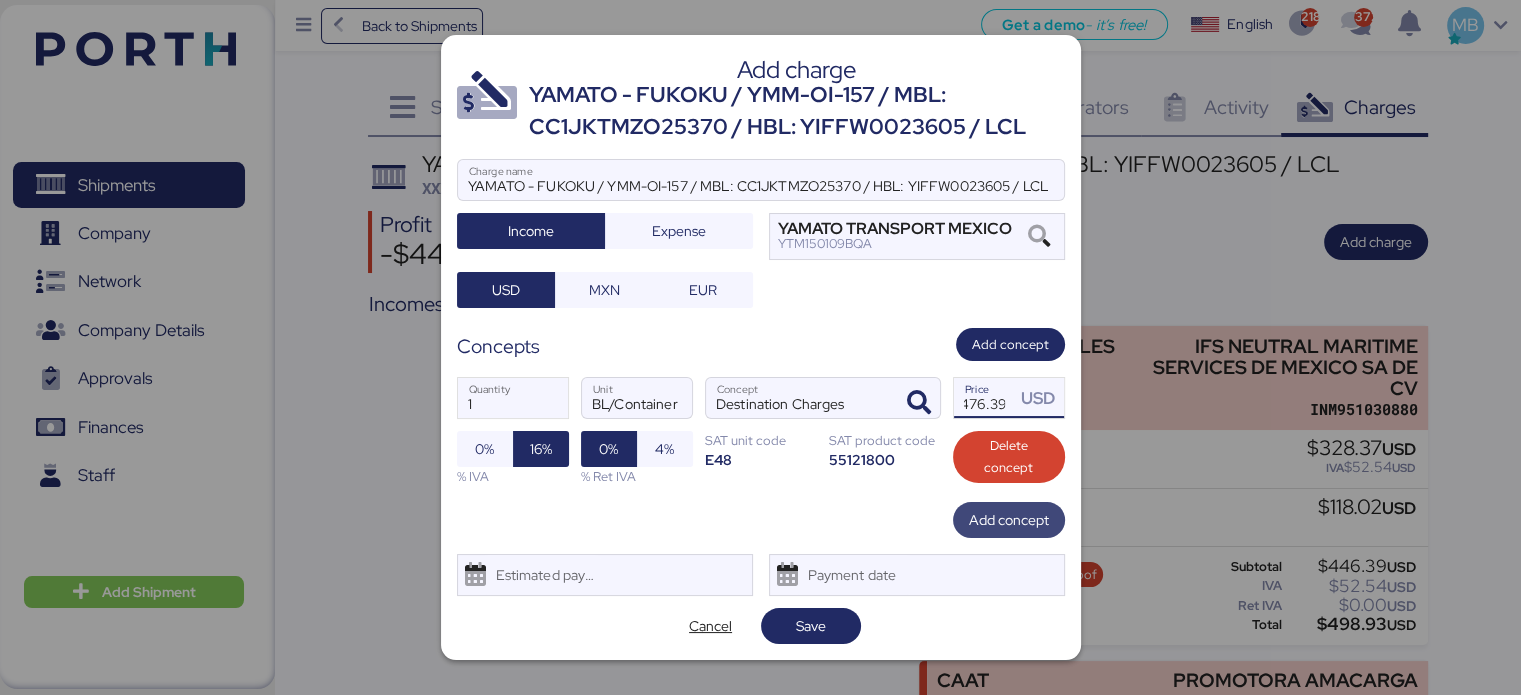 type on "476.39" 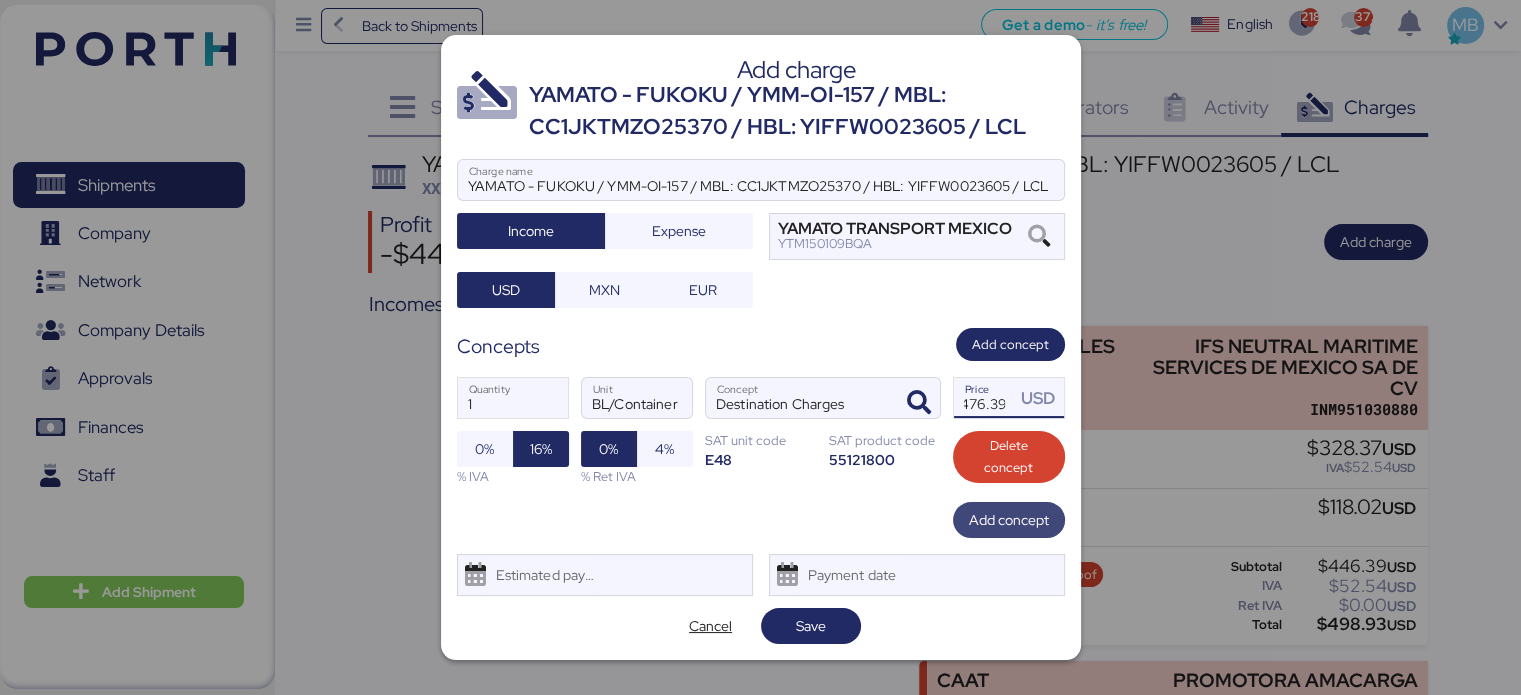 click on "Add concept" at bounding box center [1009, 520] 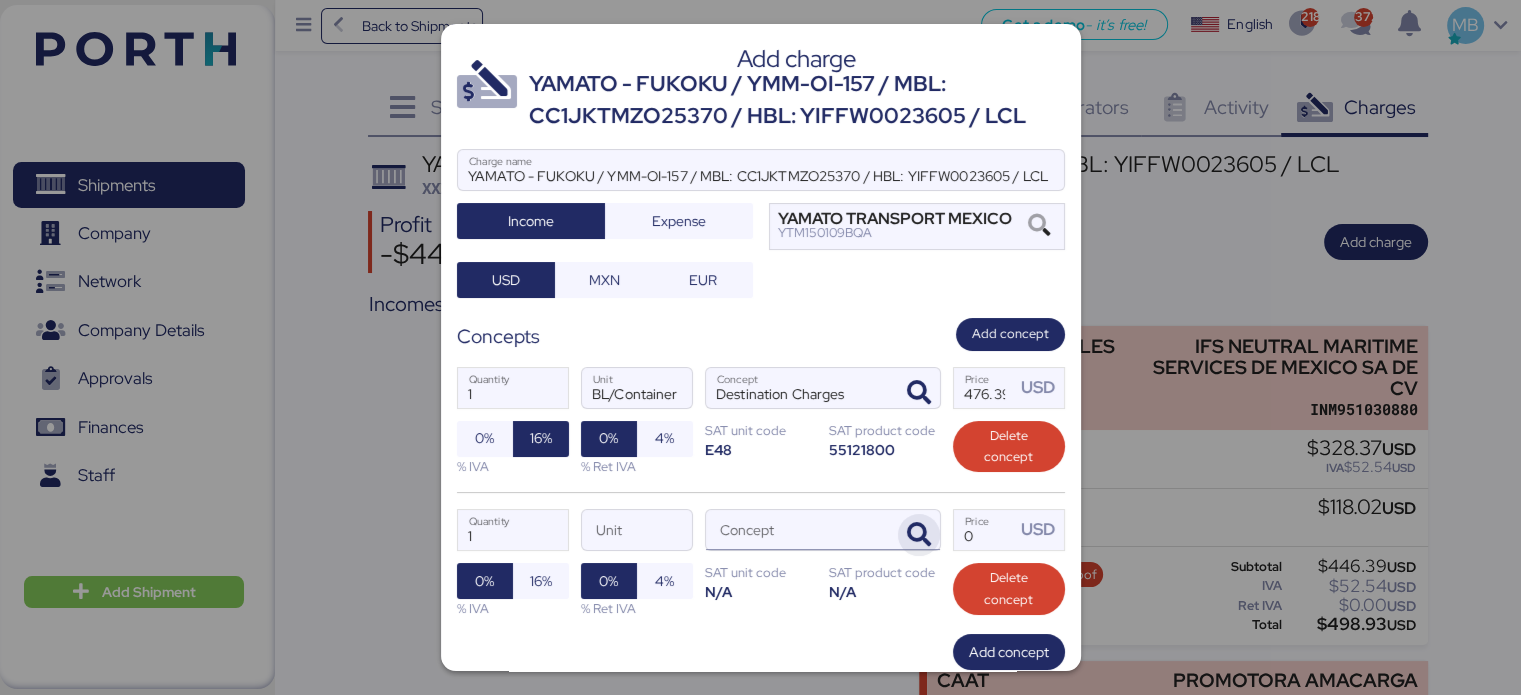 click at bounding box center (919, 535) 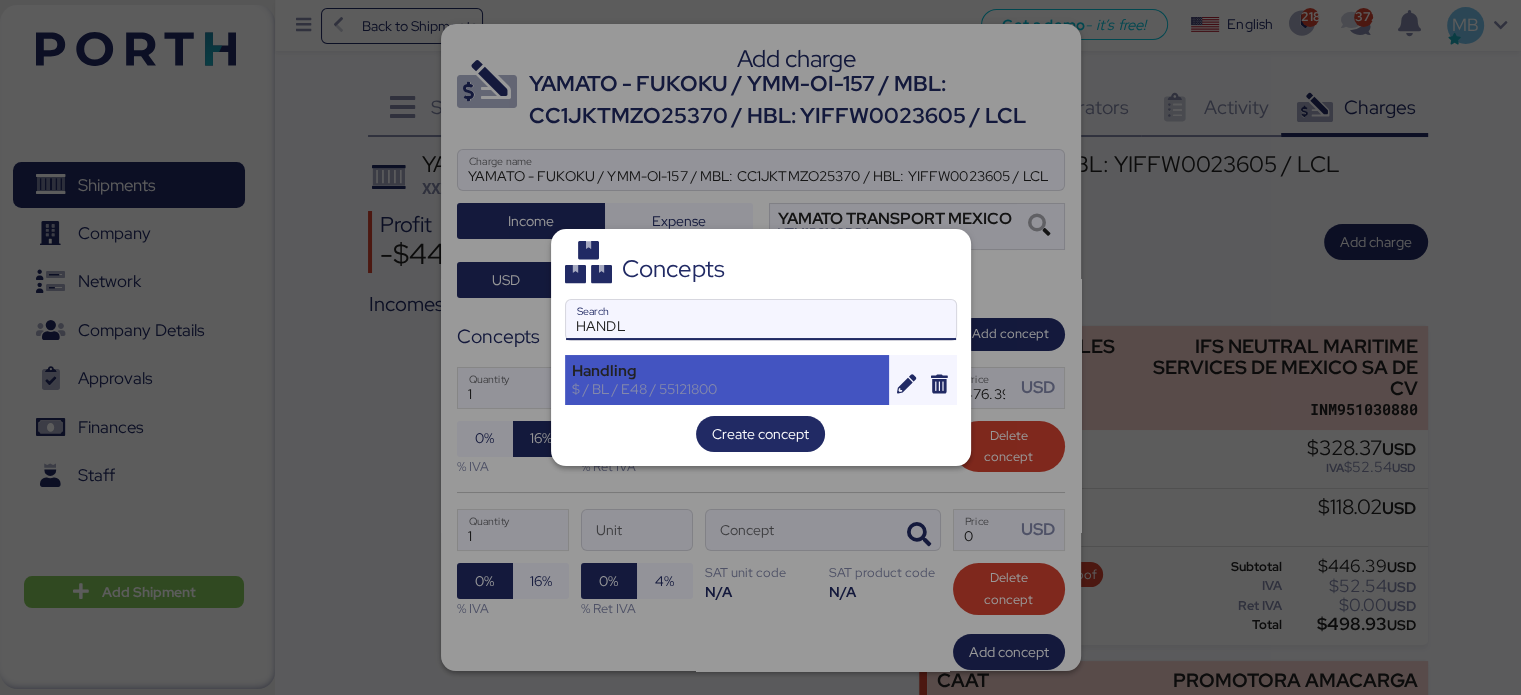 type on "HANDL" 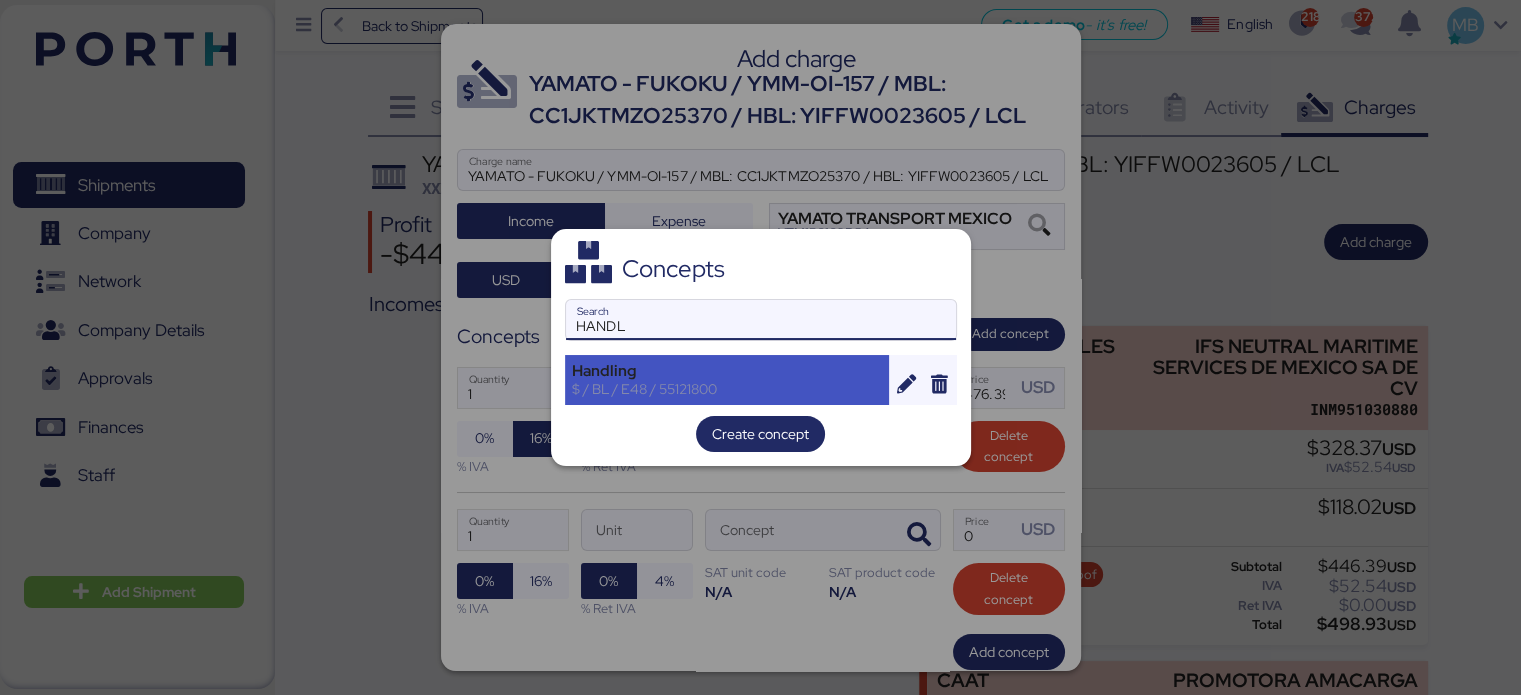 click on "$ / BL /
E48 / 55121800" at bounding box center [727, 389] 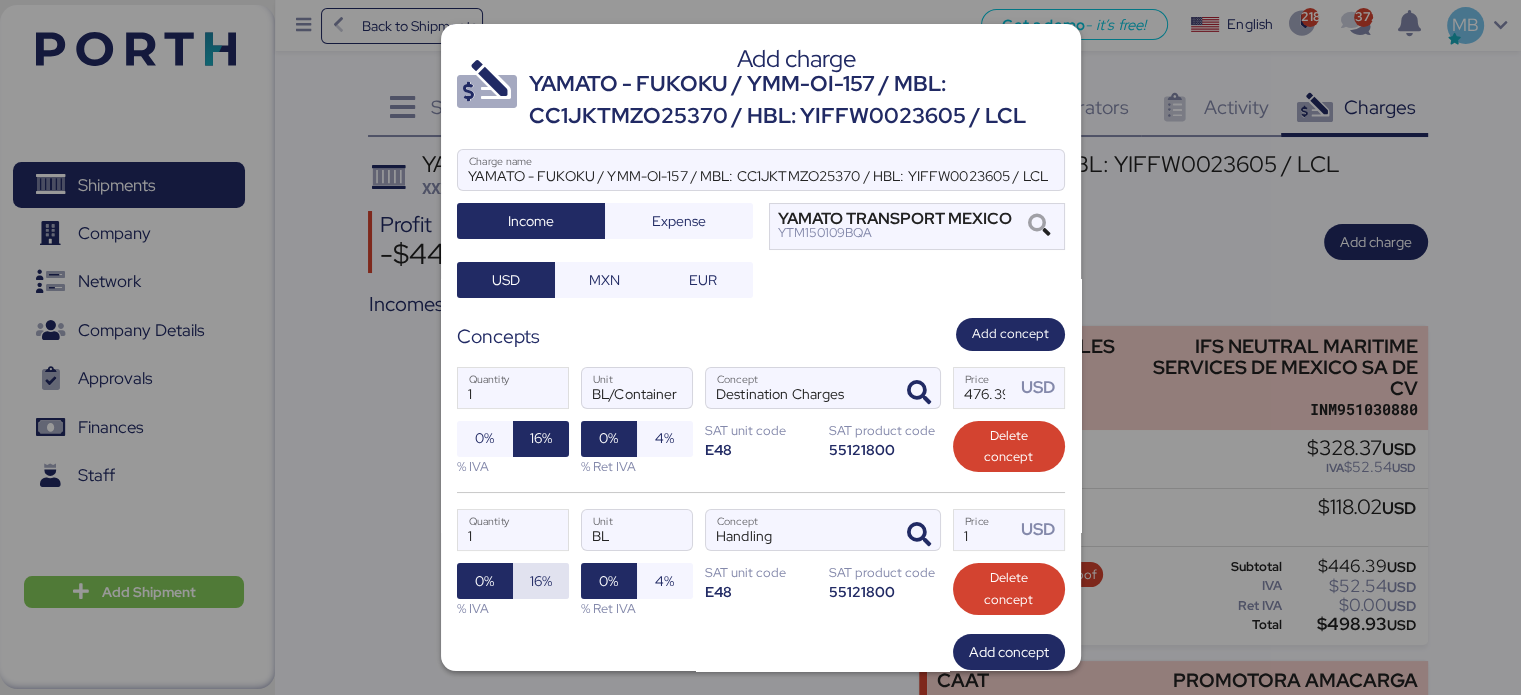 click on "16%" at bounding box center [541, 581] 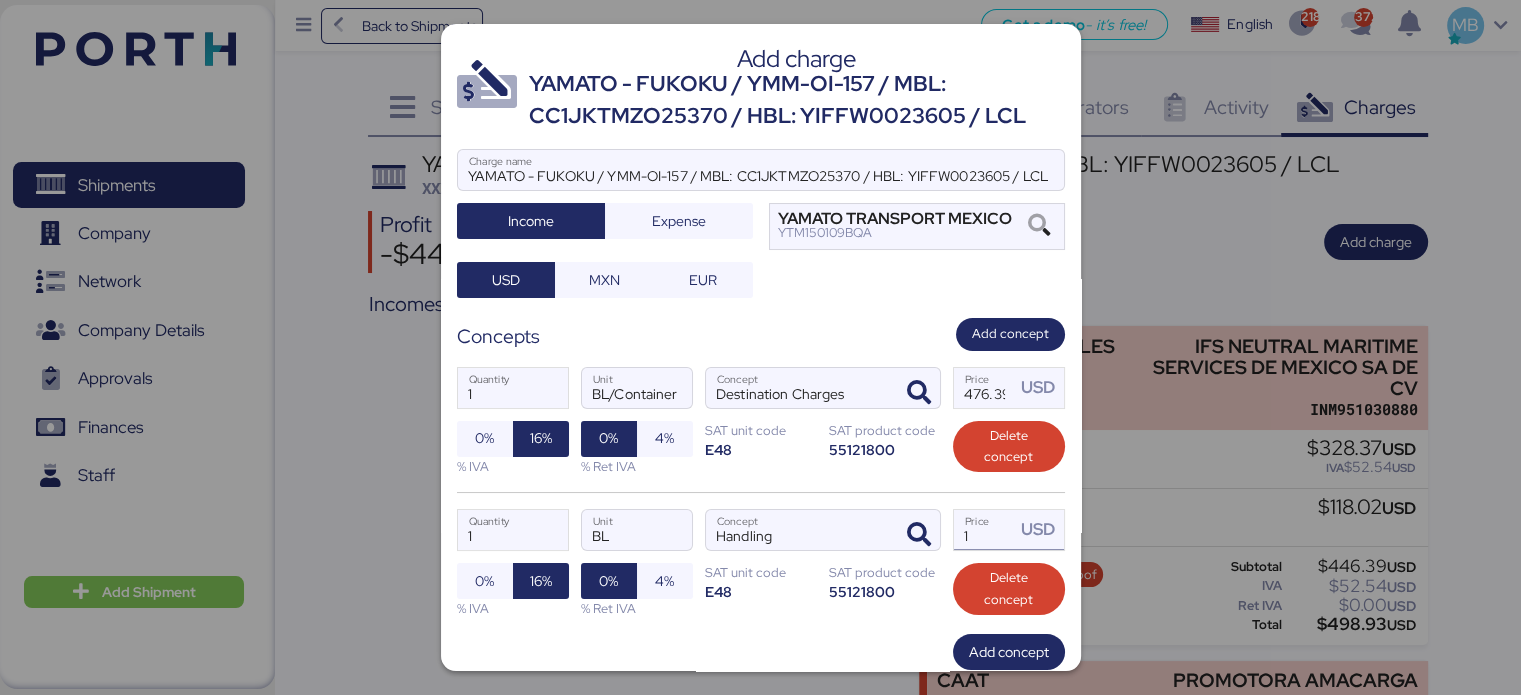 click on "1" at bounding box center (985, 530) 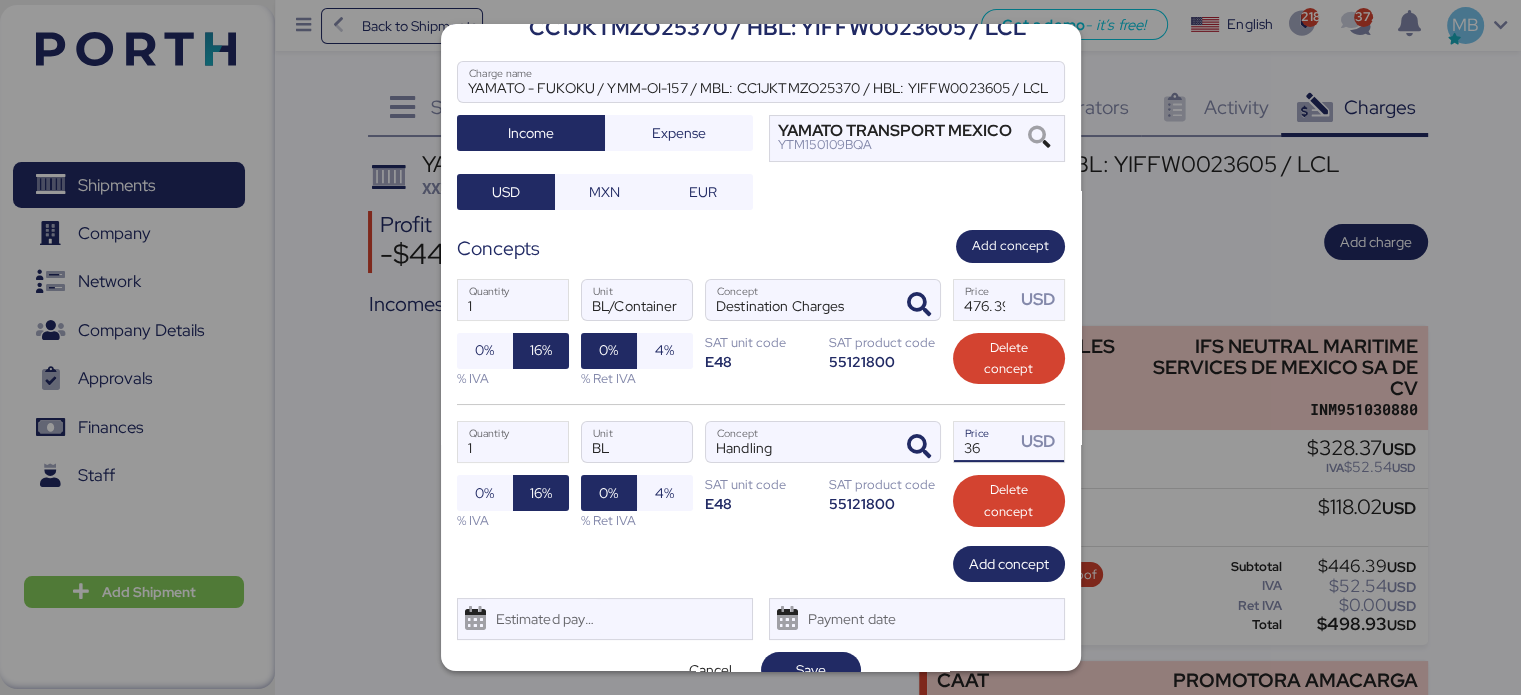 scroll, scrollTop: 118, scrollLeft: 0, axis: vertical 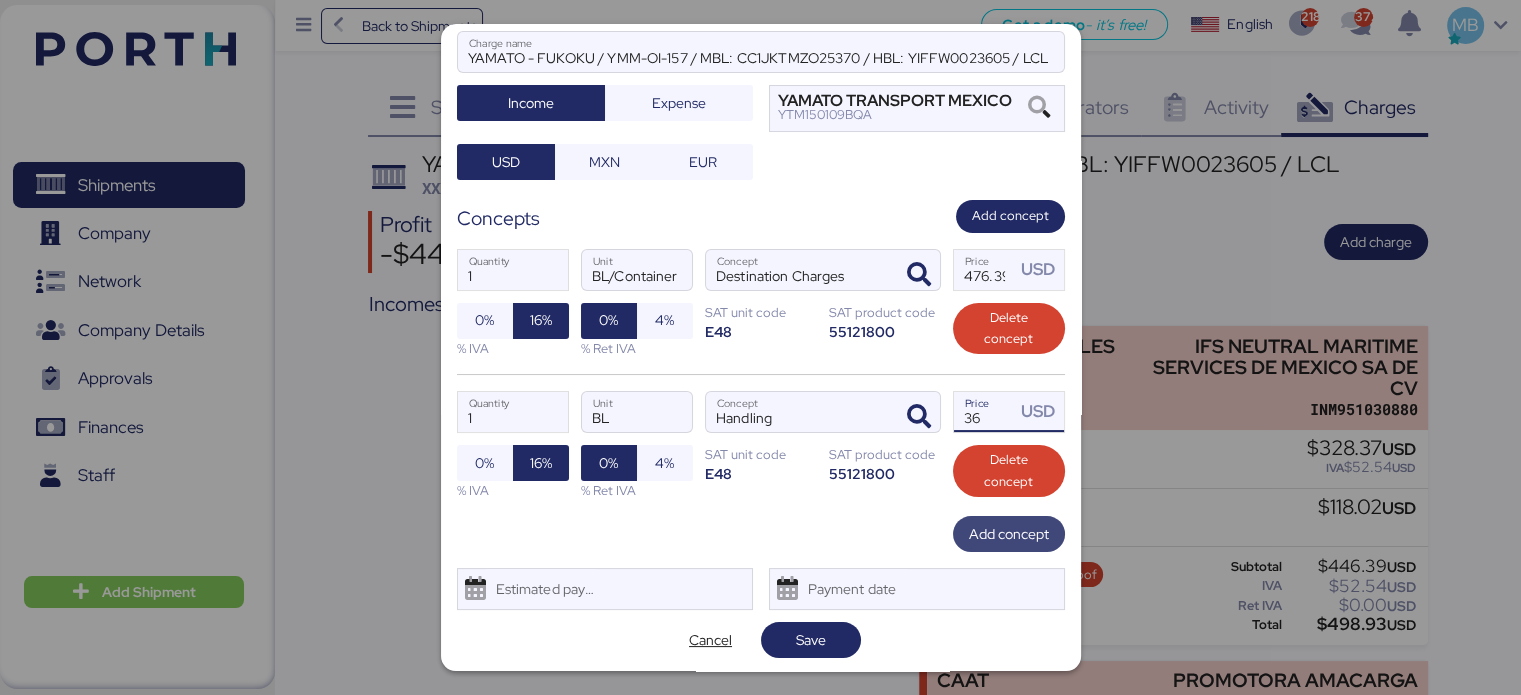 type on "36" 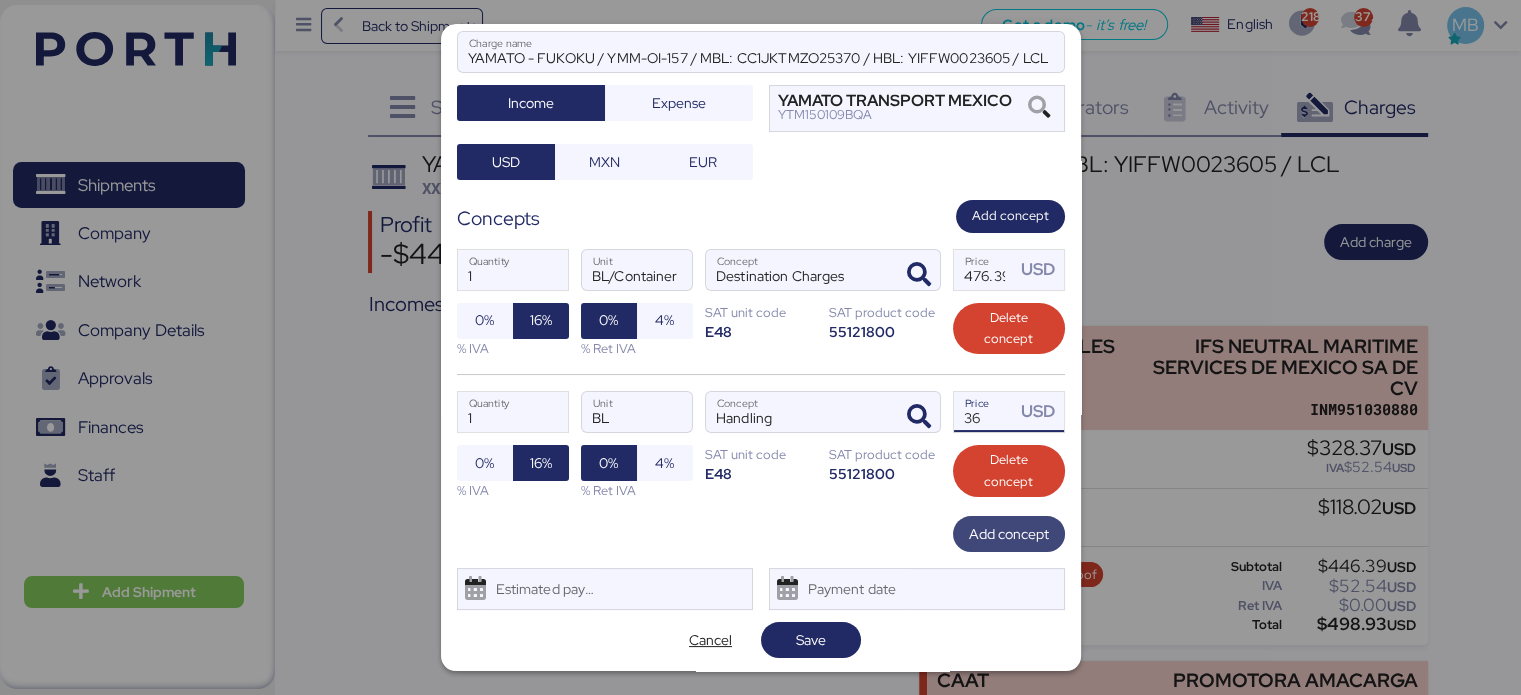 click on "Add concept" at bounding box center [1009, 534] 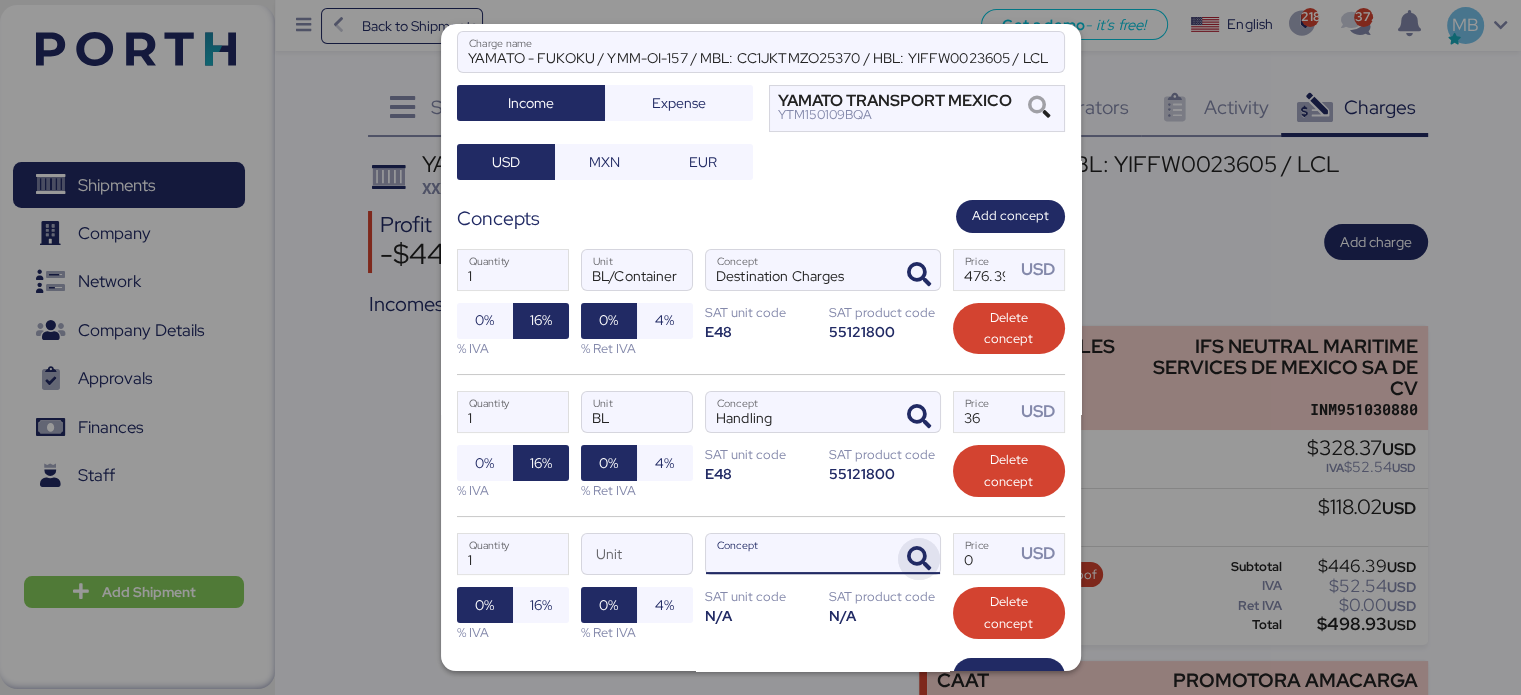 click at bounding box center (919, 559) 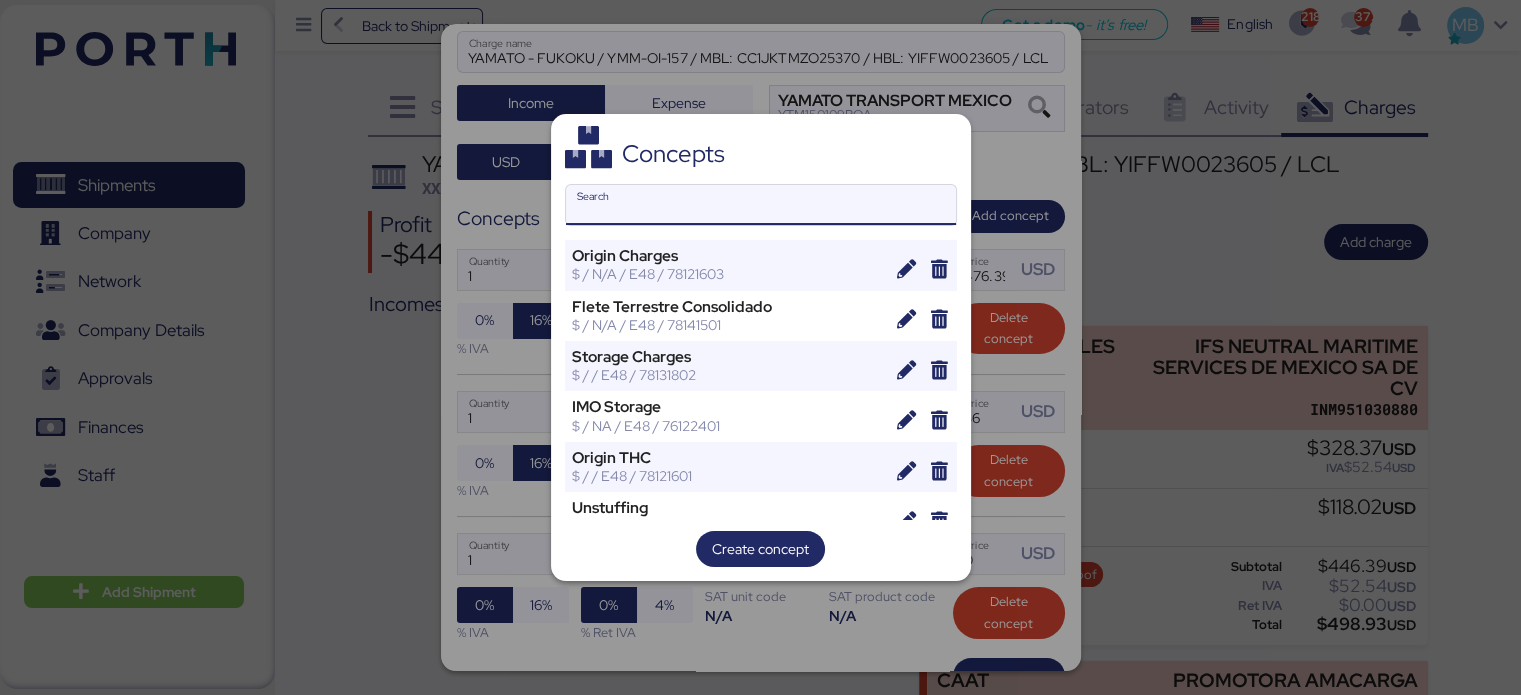 click on "Search" at bounding box center (761, 205) 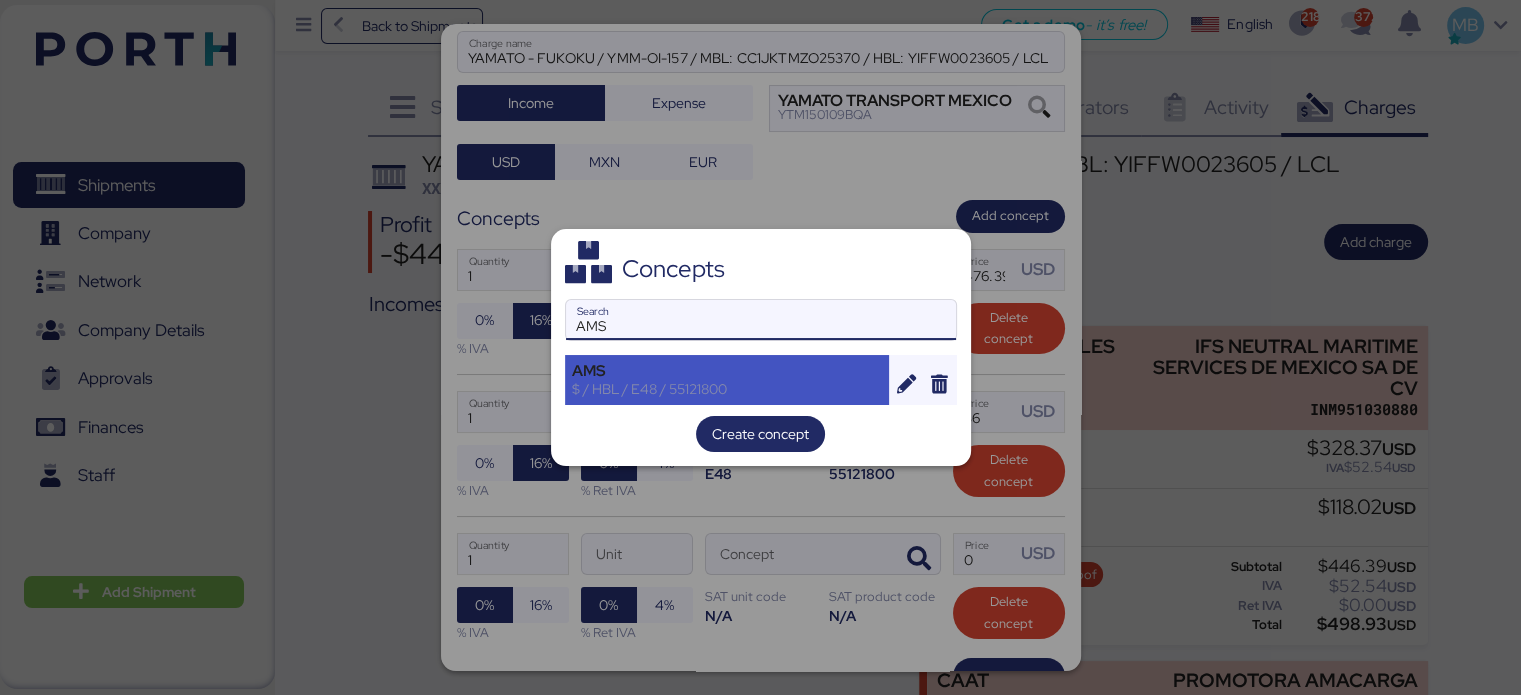 type on "AMS" 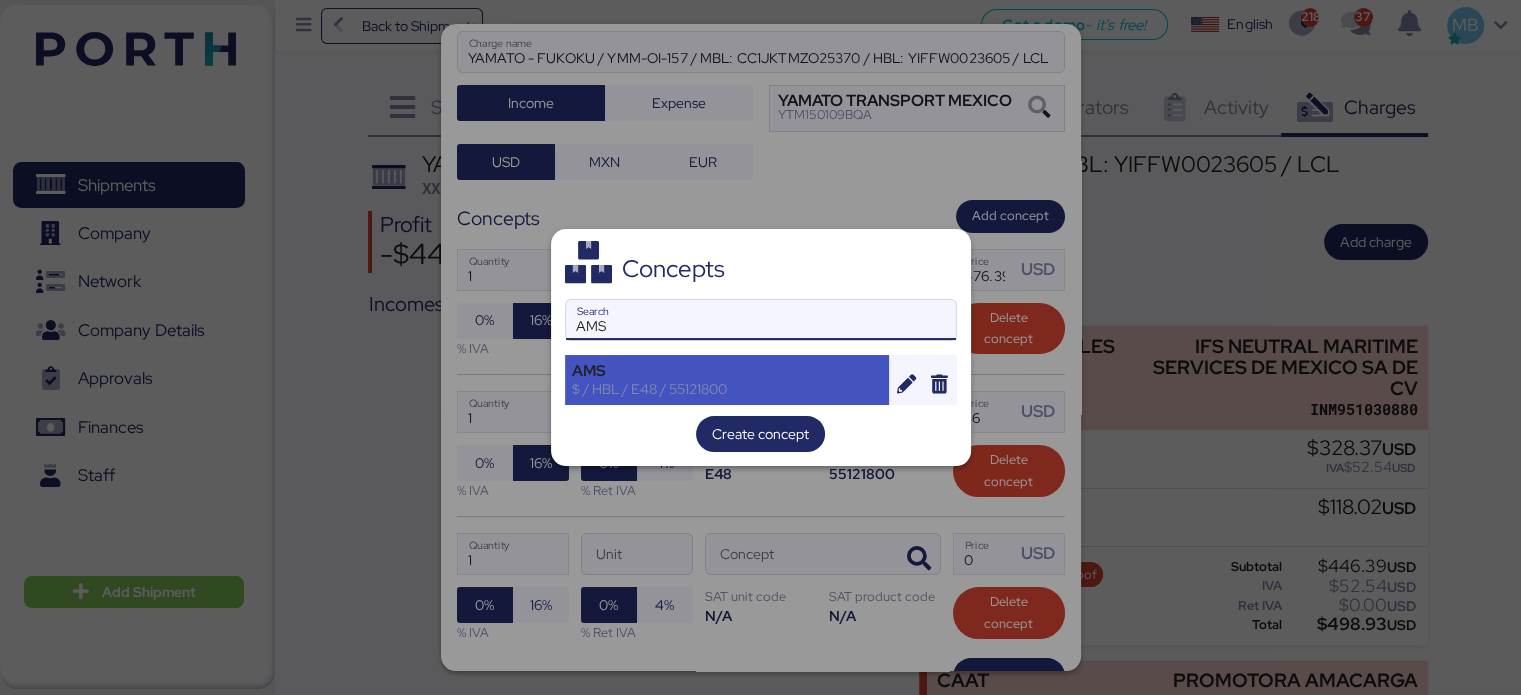 click on "AMS" at bounding box center (727, 371) 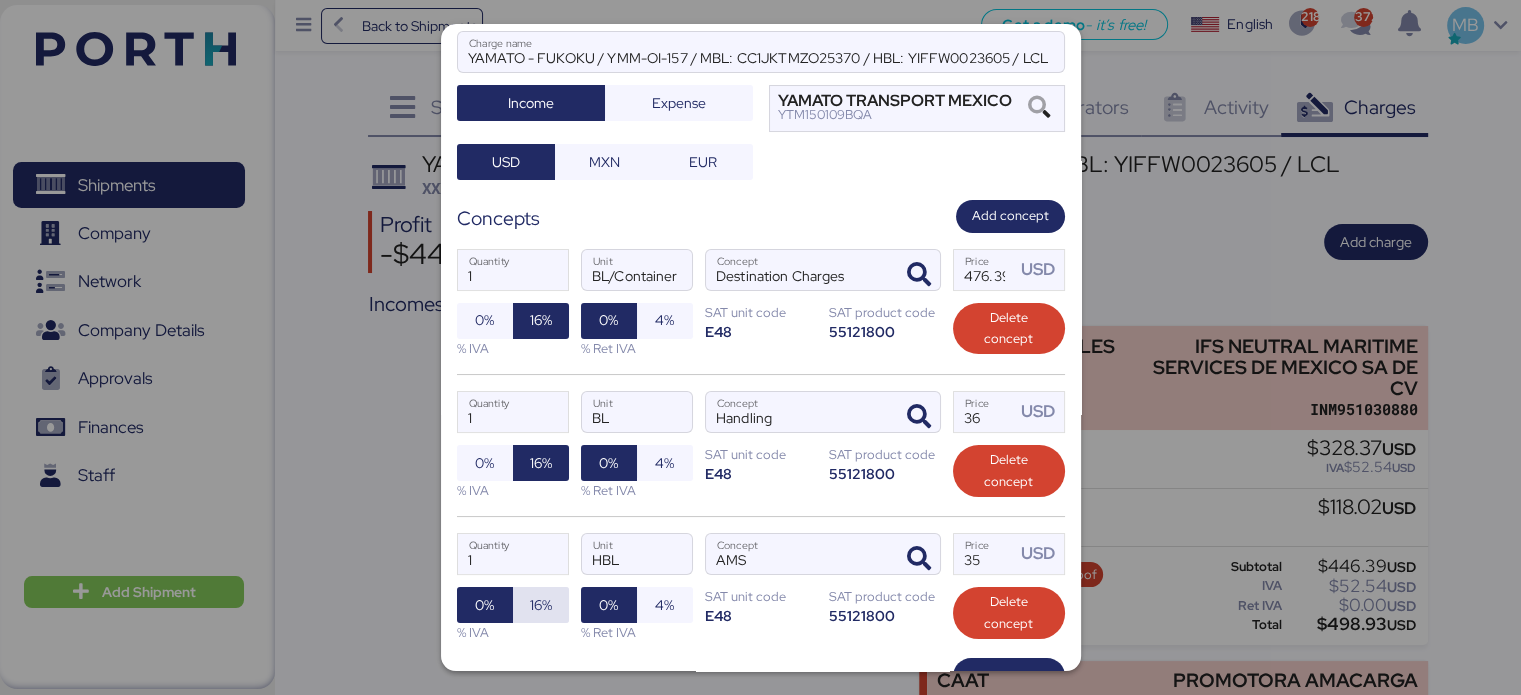 click on "16%" at bounding box center [541, 605] 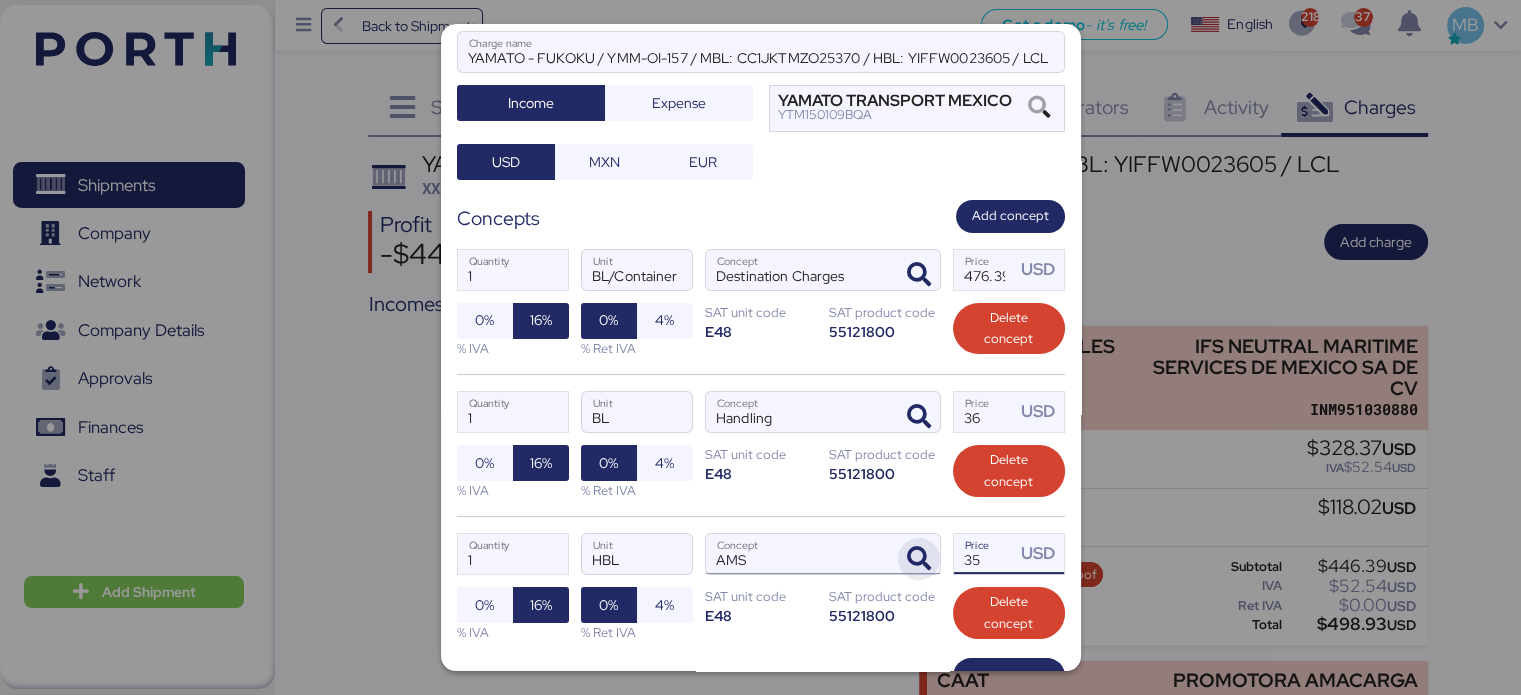 drag, startPoint x: 982, startPoint y: 556, endPoint x: 915, endPoint y: 549, distance: 67.36468 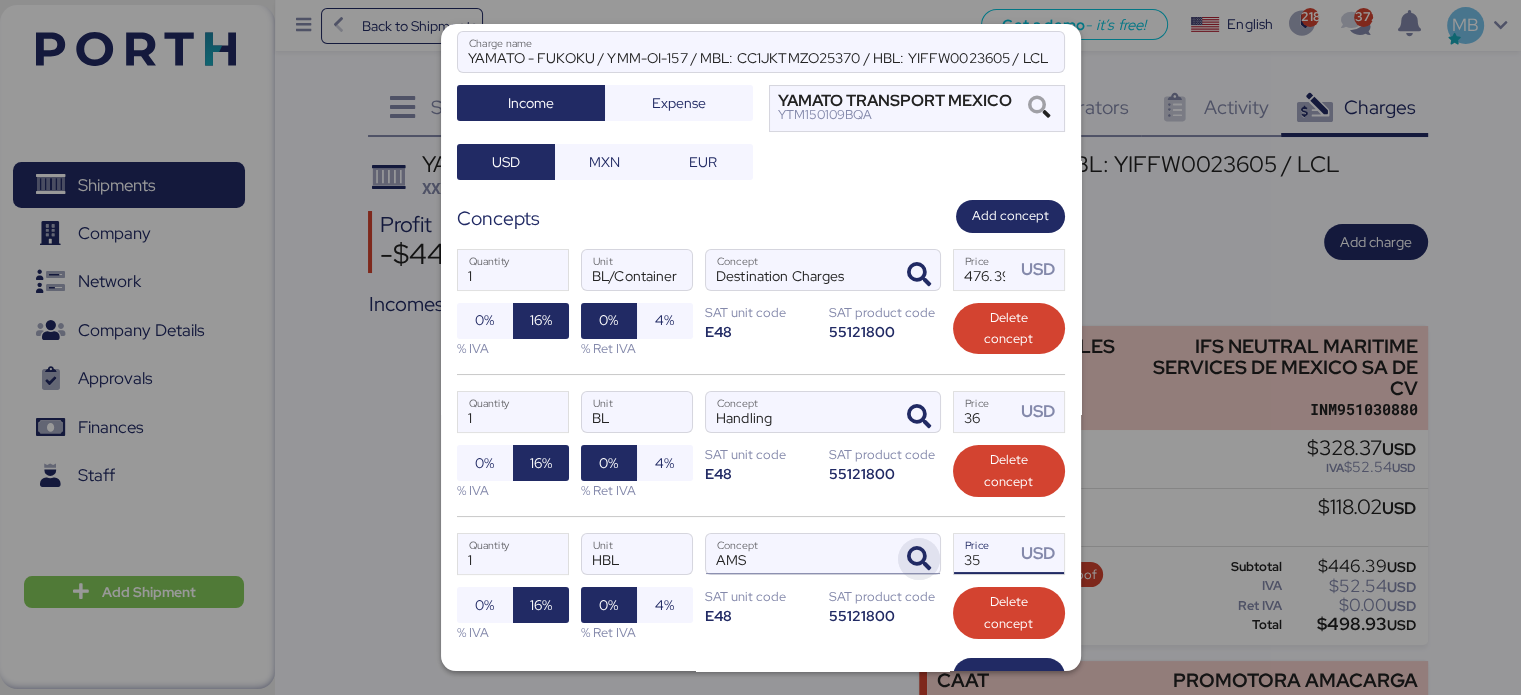 click on "1 Quantity HBL Unit AMS Concept   35 Price USD 0% 16% % IVA 0% 4% % Ret IVA SAT unit code E48 SAT product code 55121800 Delete concept" at bounding box center (761, 587) 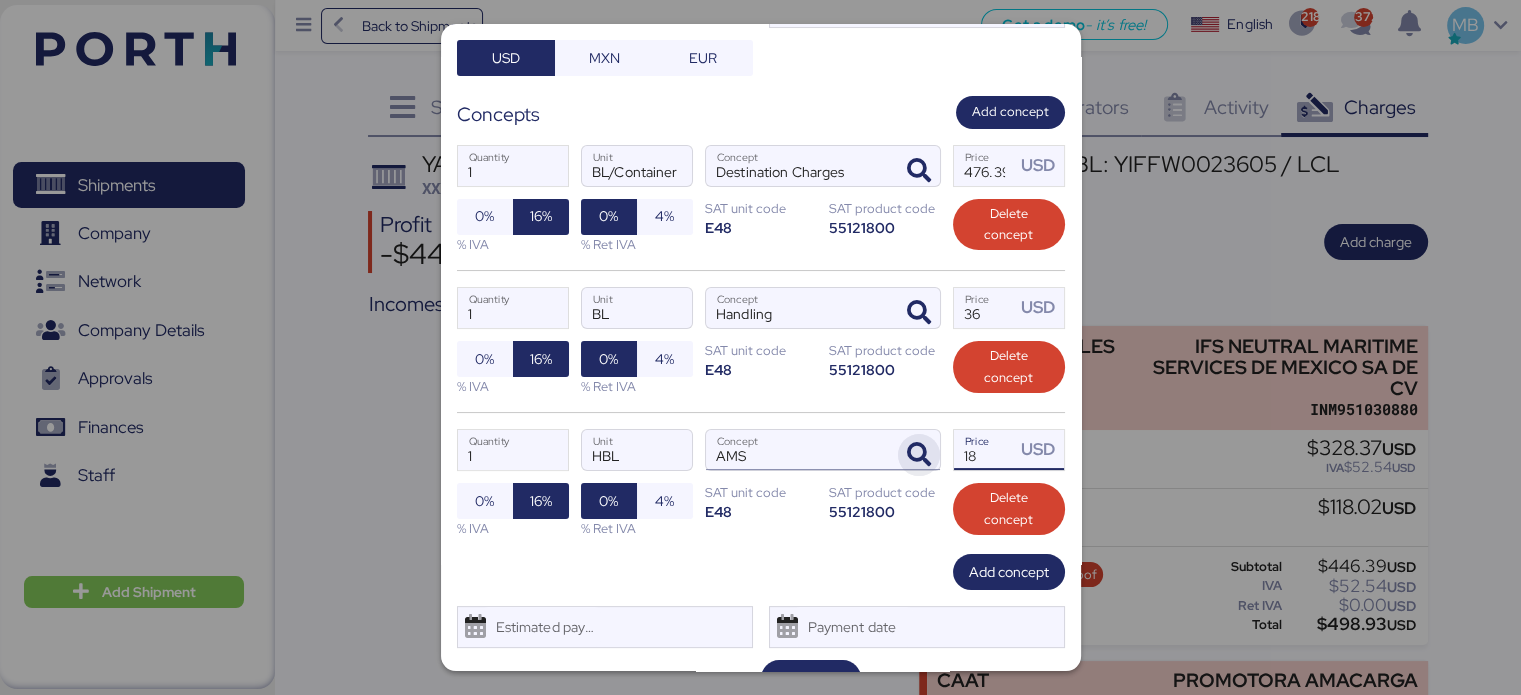 scroll, scrollTop: 260, scrollLeft: 0, axis: vertical 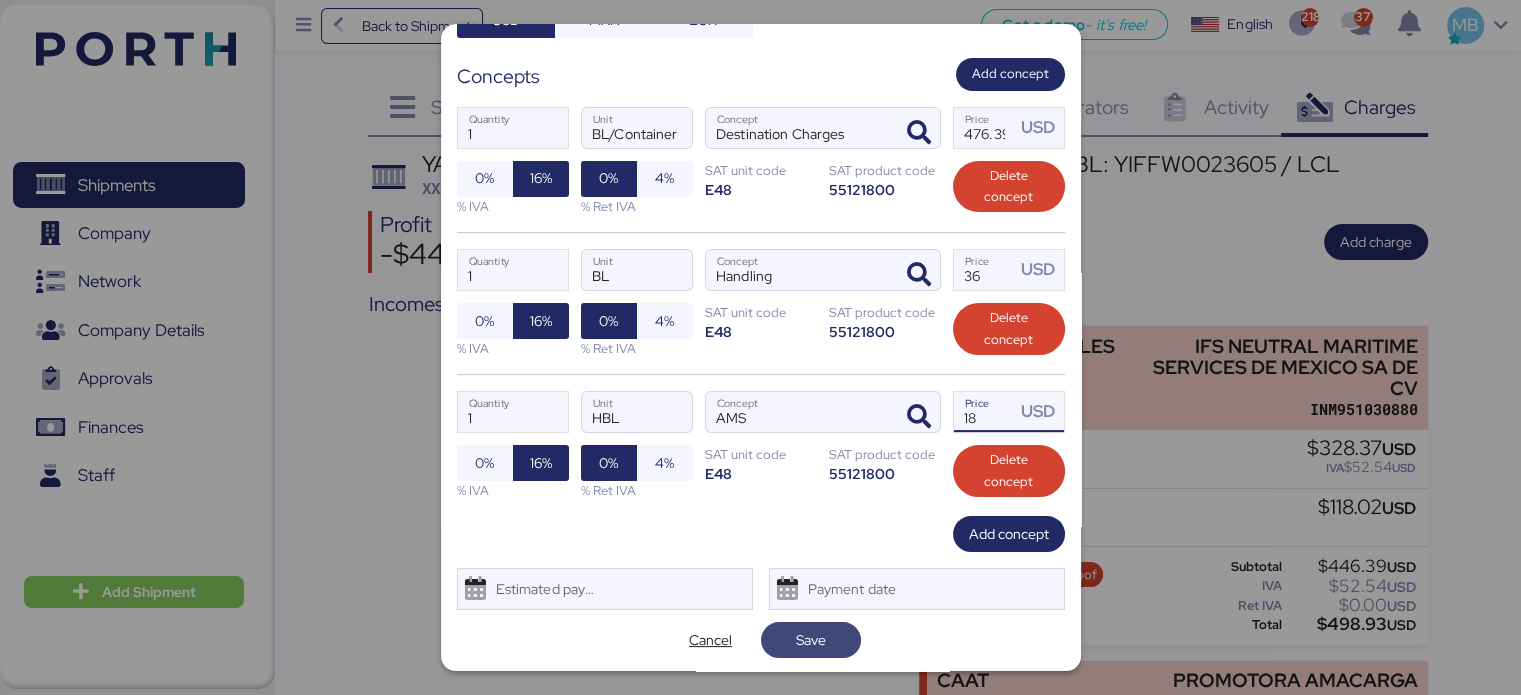 type on "18" 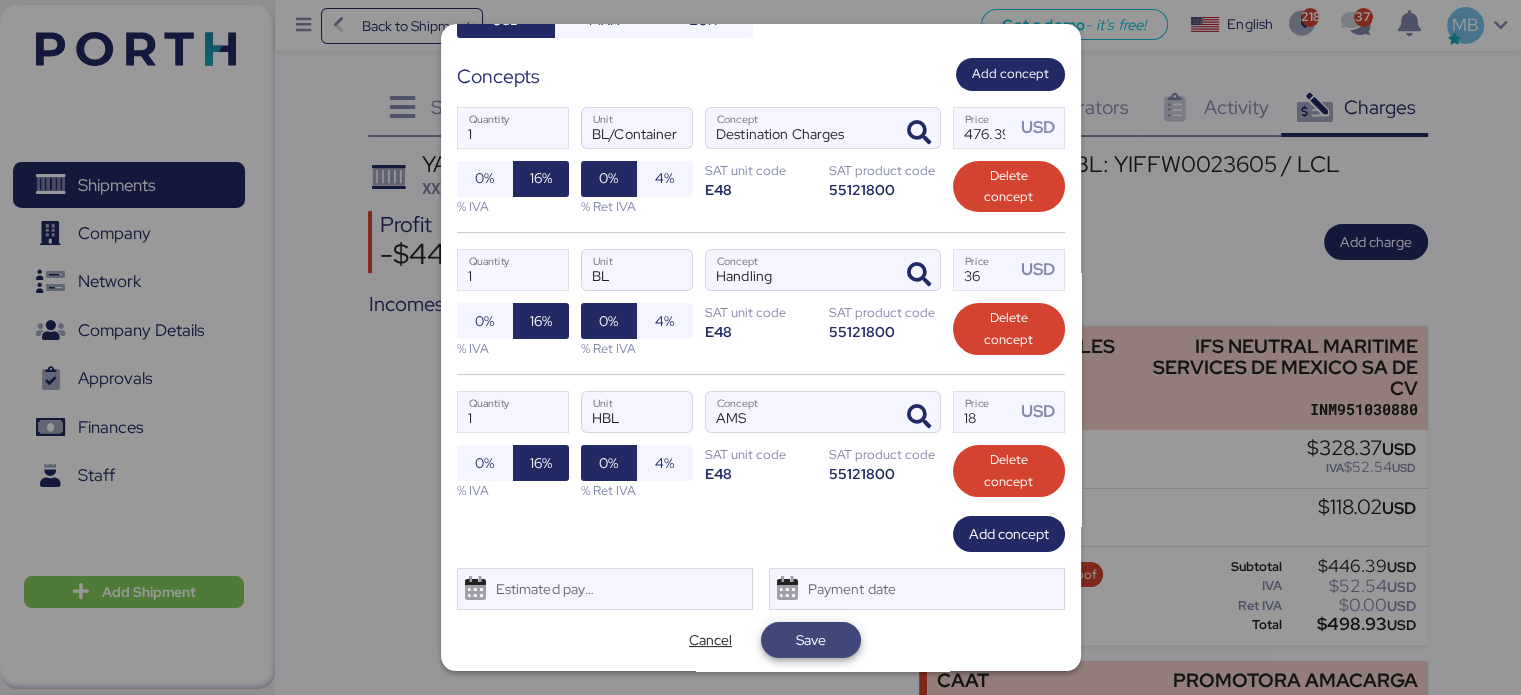 click on "Save" at bounding box center [811, 640] 